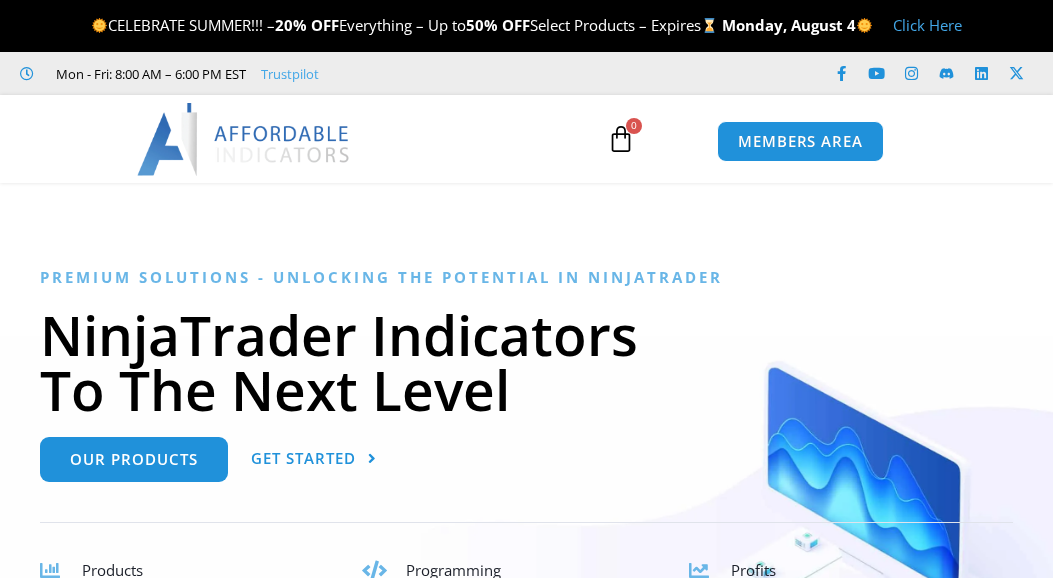 scroll, scrollTop: 0, scrollLeft: 0, axis: both 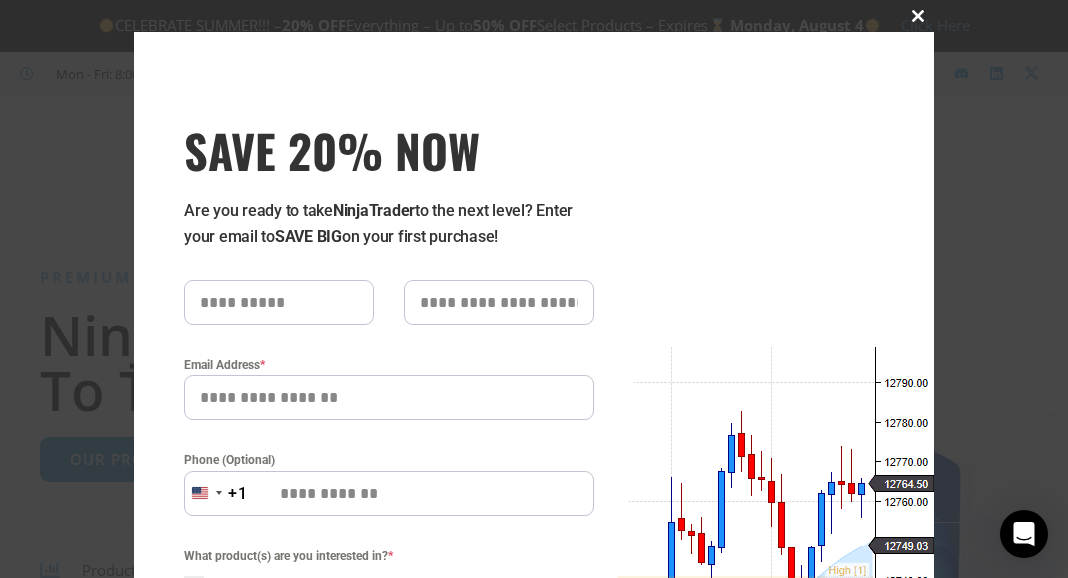 click at bounding box center [918, 16] 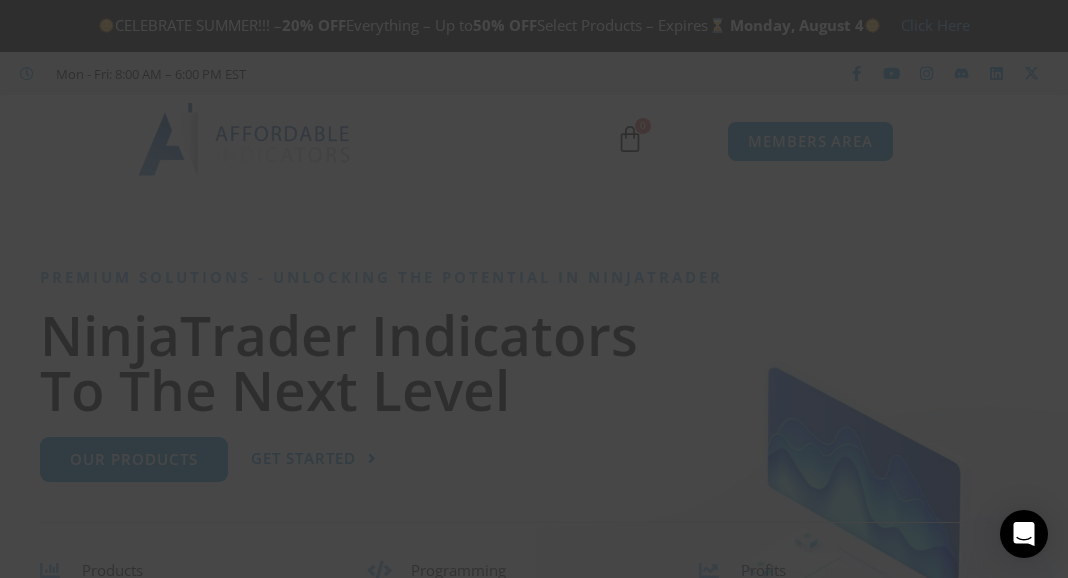 click at bounding box center [918, 16] 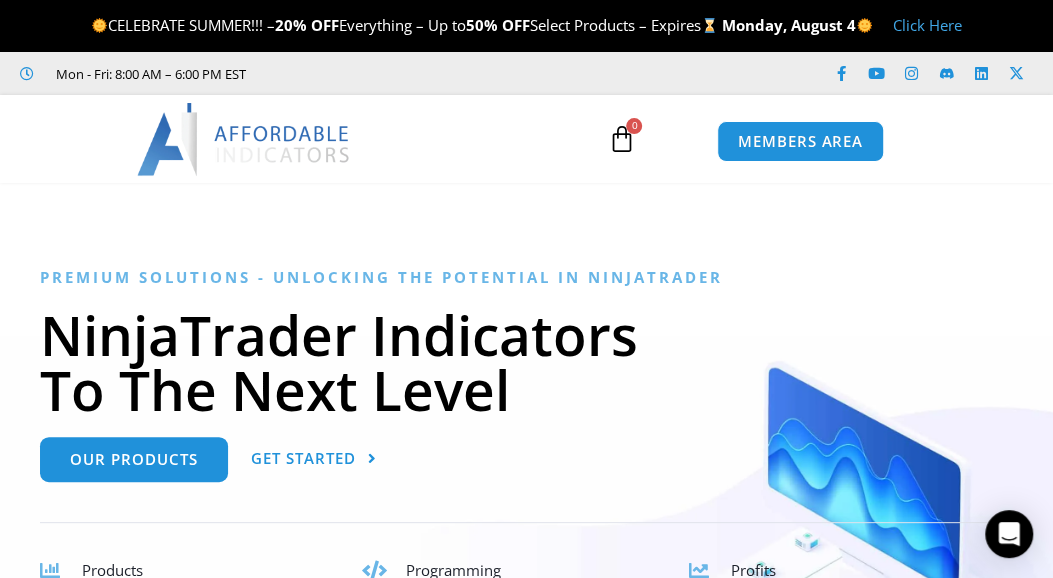 click on "Click Here" at bounding box center [927, 25] 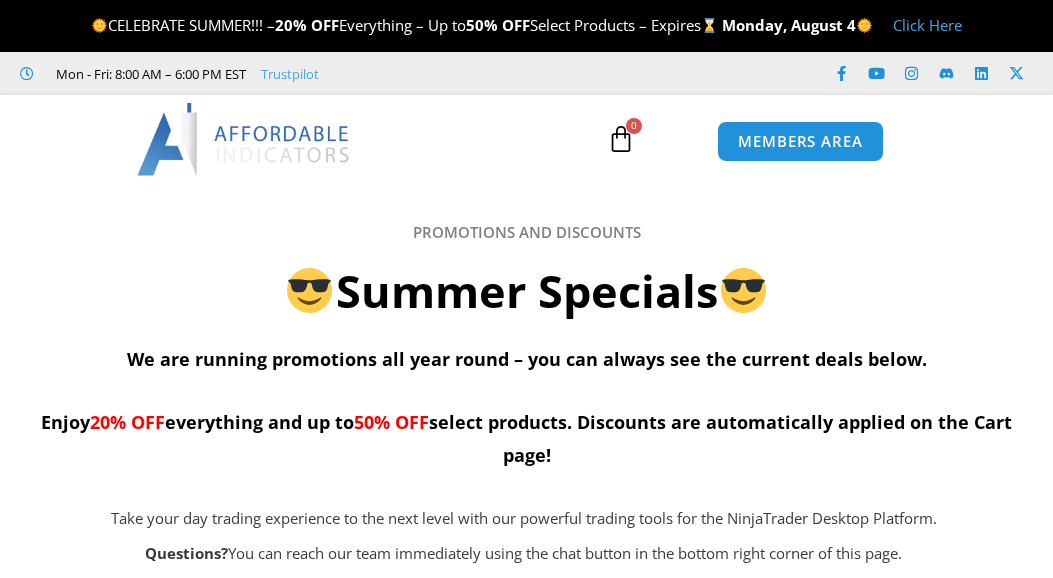 scroll, scrollTop: 0, scrollLeft: 0, axis: both 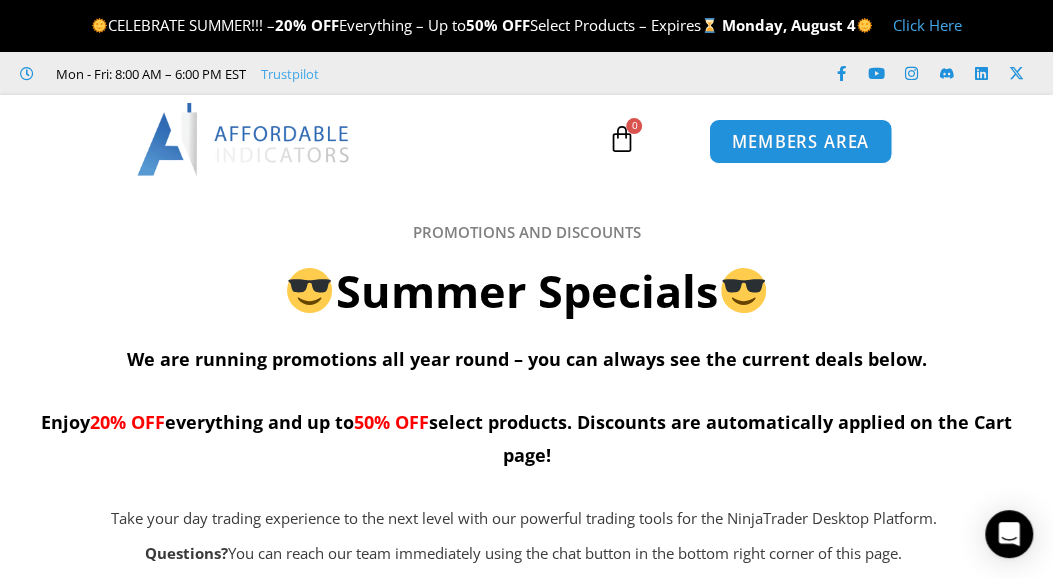click on "MEMBERS AREA" at bounding box center [800, 142] 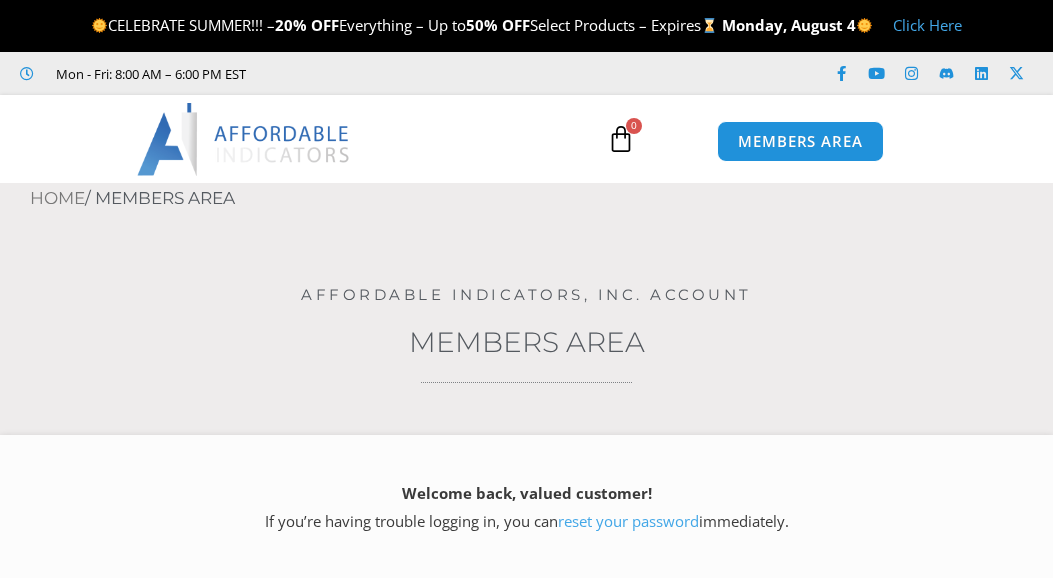 scroll, scrollTop: 0, scrollLeft: 0, axis: both 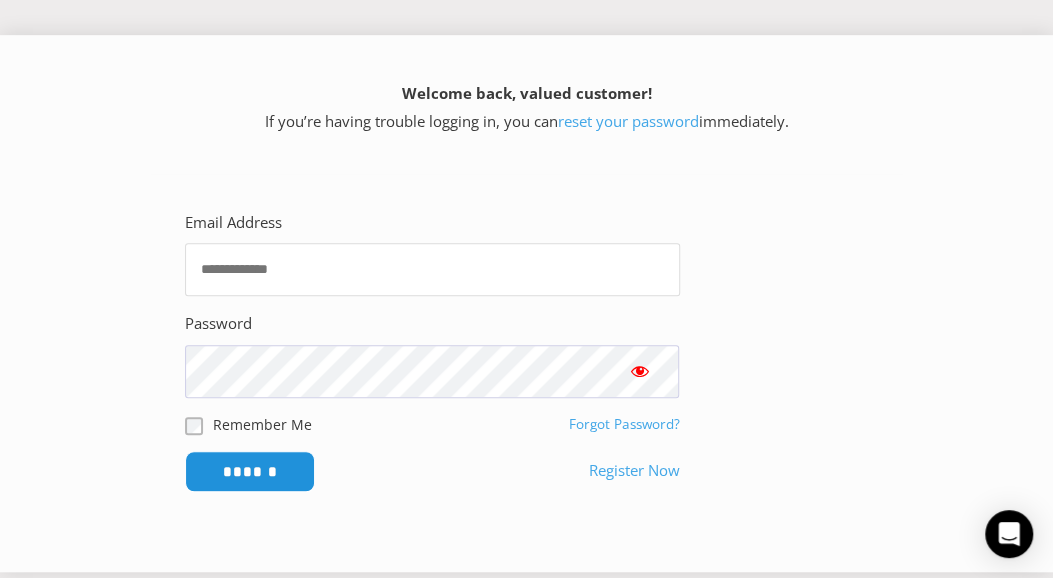 click on "Email Address" at bounding box center [432, 269] 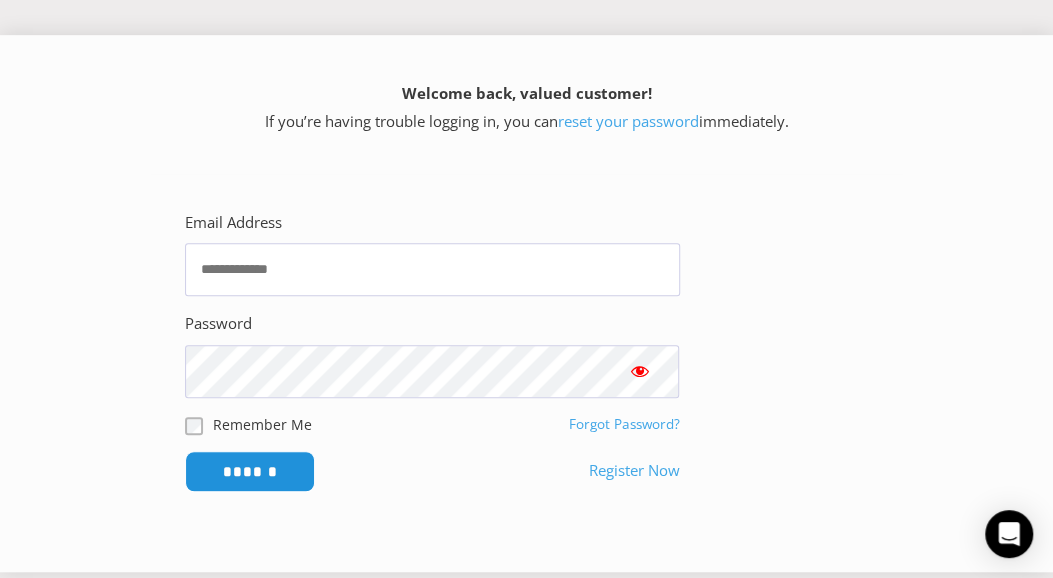 click on "Register Now" at bounding box center [634, 471] 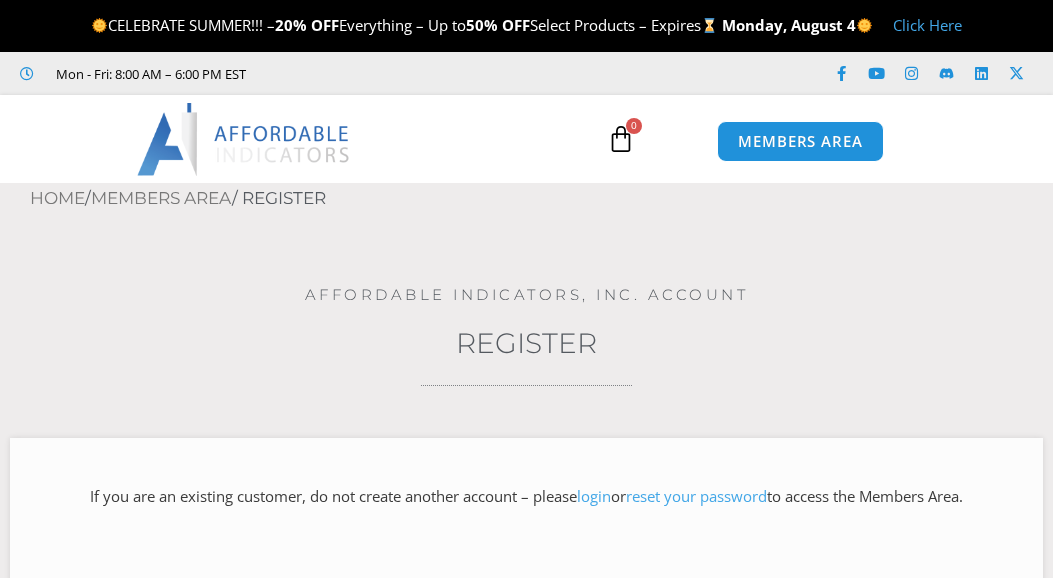 scroll, scrollTop: 0, scrollLeft: 0, axis: both 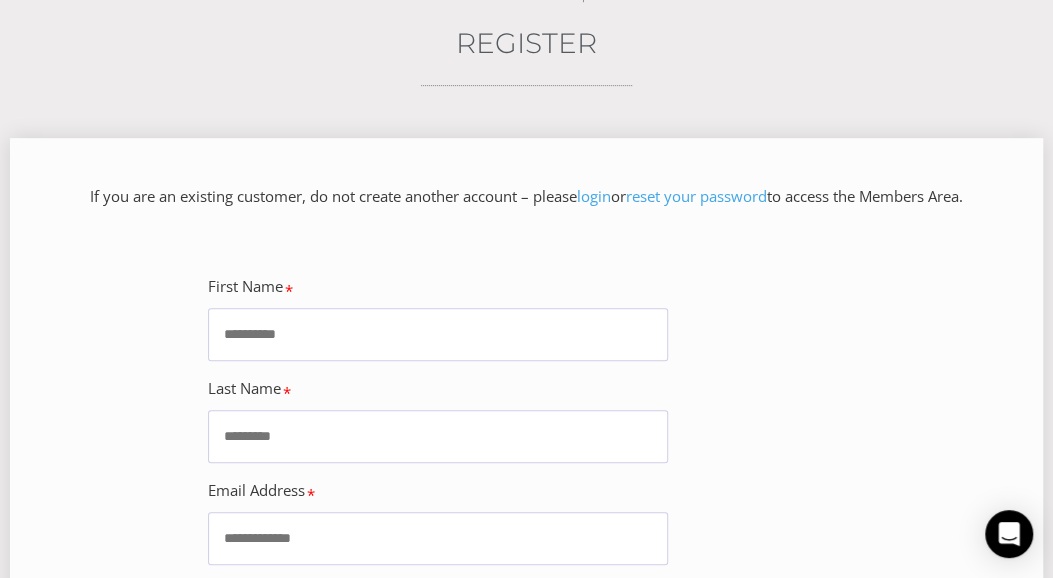 drag, startPoint x: 424, startPoint y: 325, endPoint x: 442, endPoint y: 321, distance: 18.439089 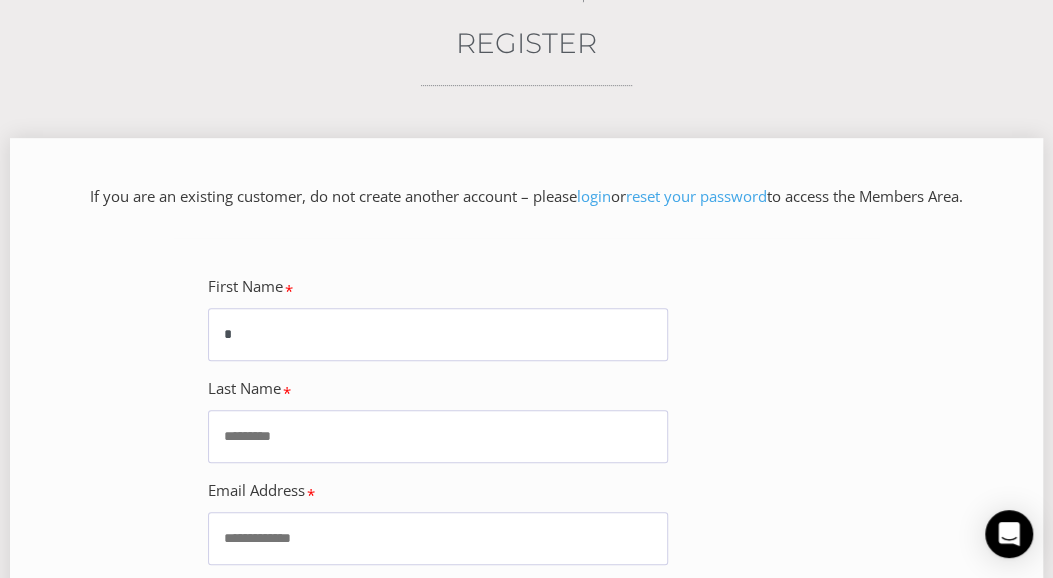 type on "**" 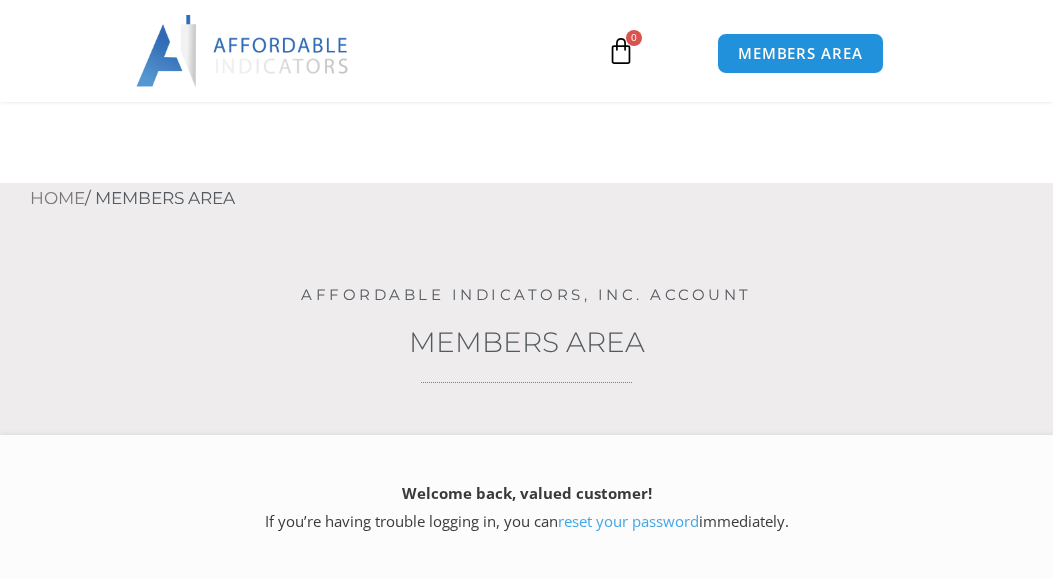 scroll, scrollTop: 400, scrollLeft: 0, axis: vertical 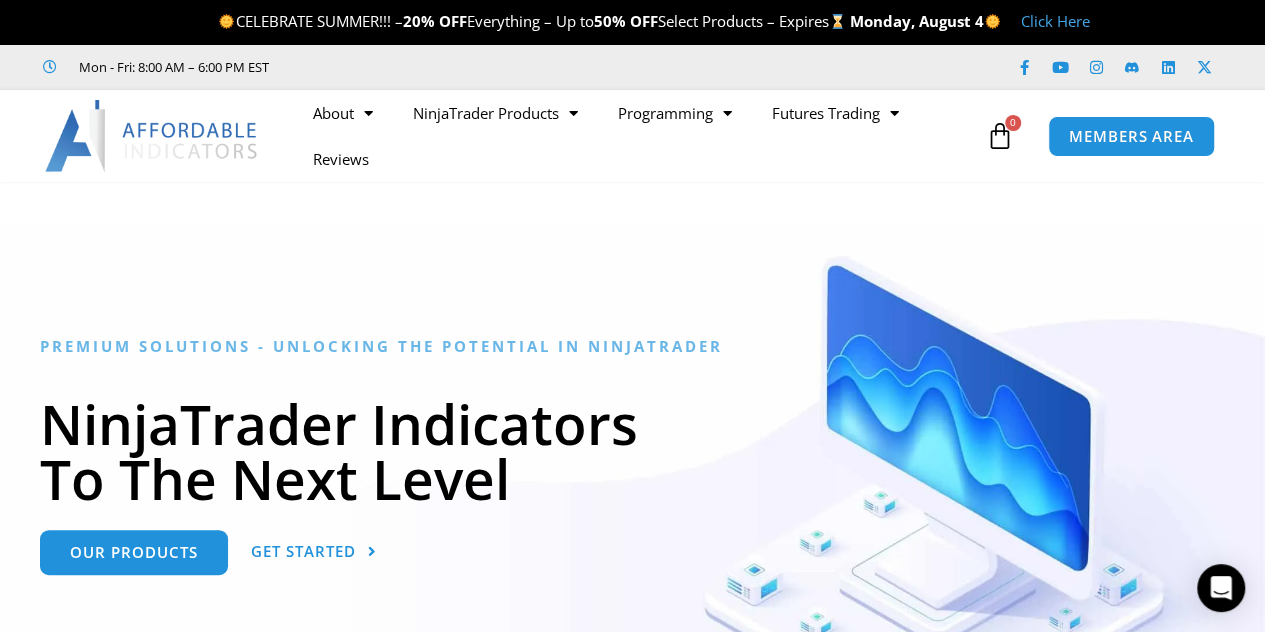 click at bounding box center (632, 499) 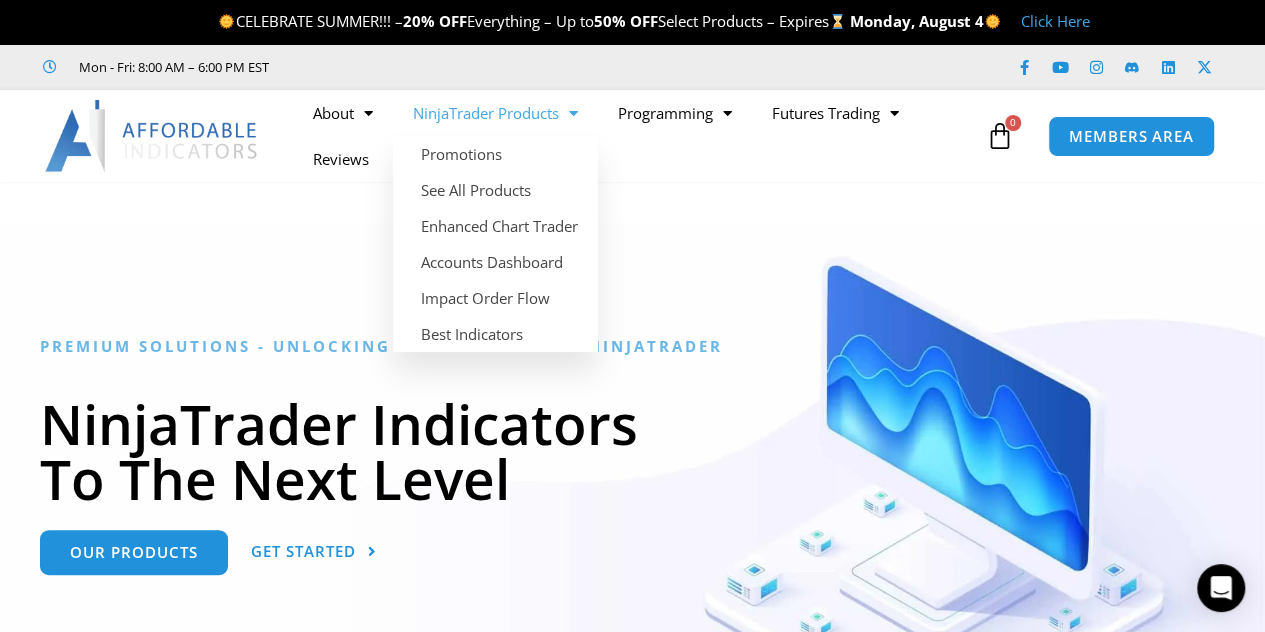 click 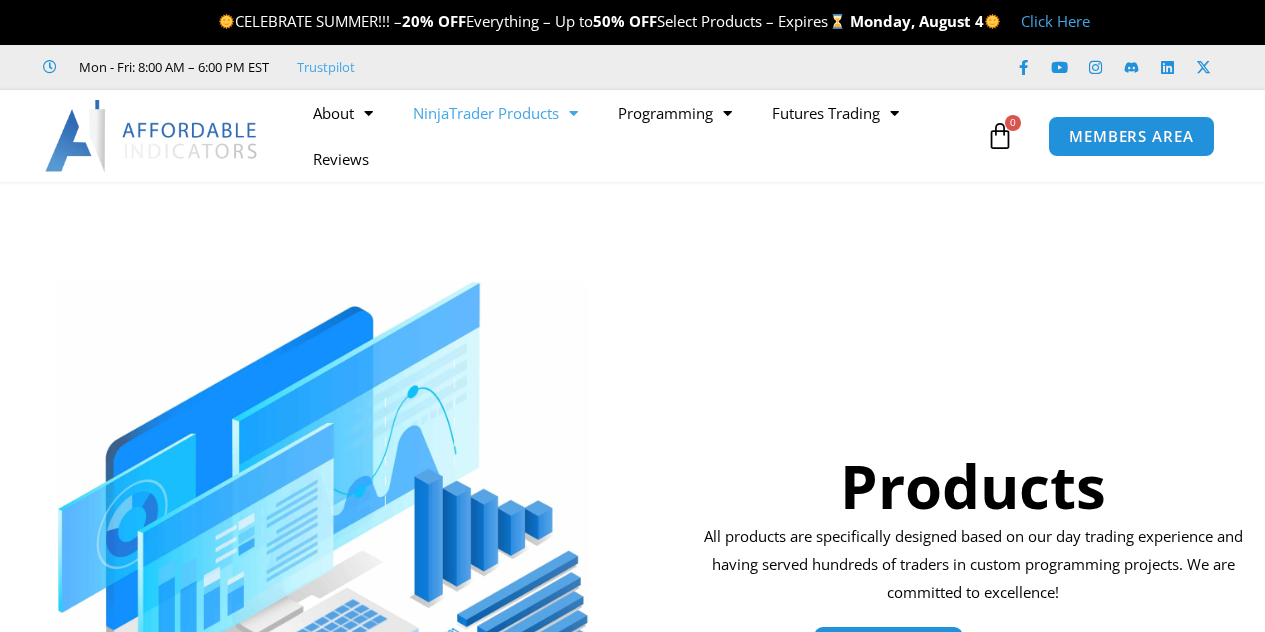 scroll, scrollTop: 0, scrollLeft: 0, axis: both 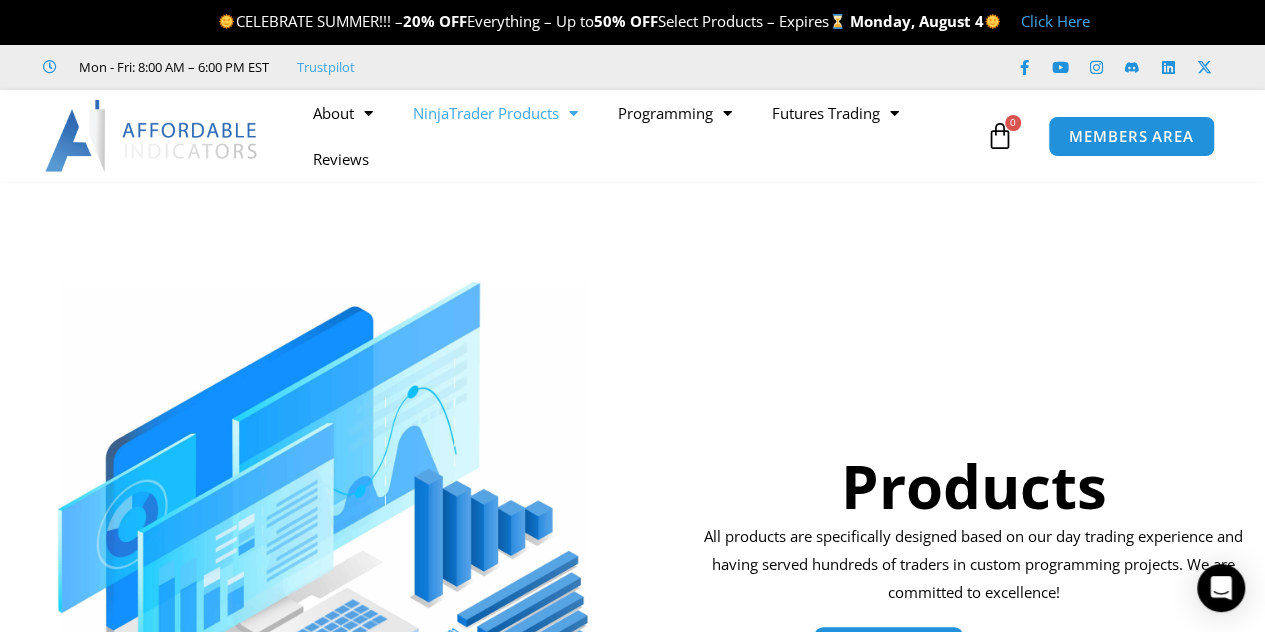 click 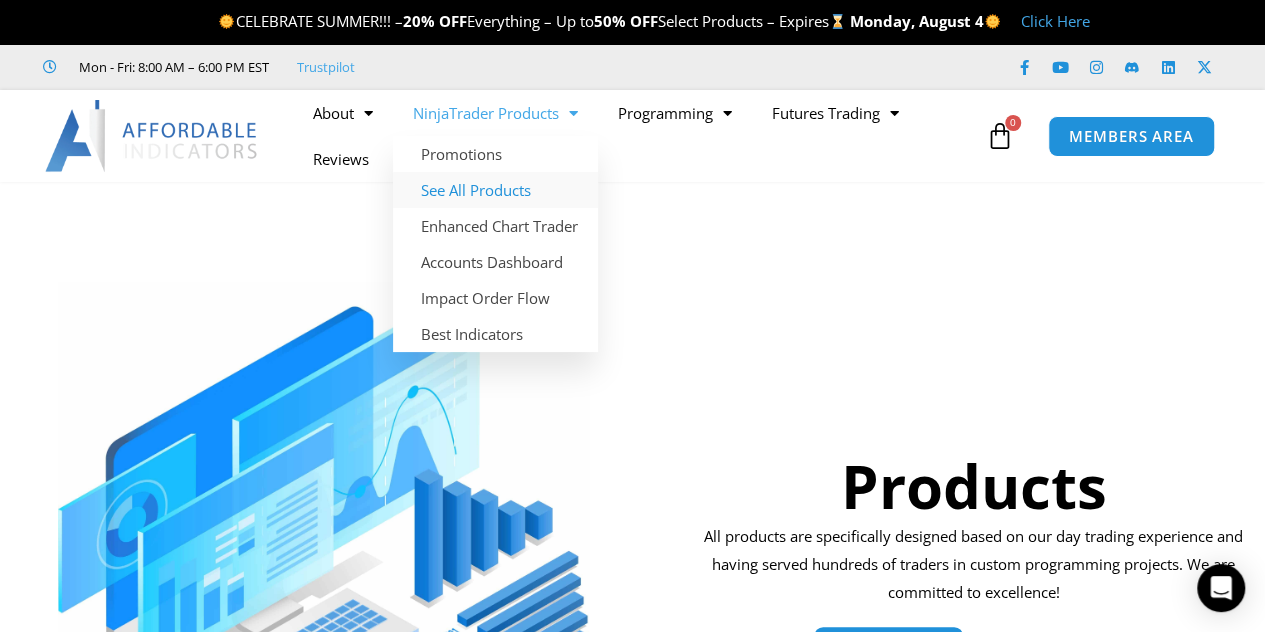click on "See All Products" 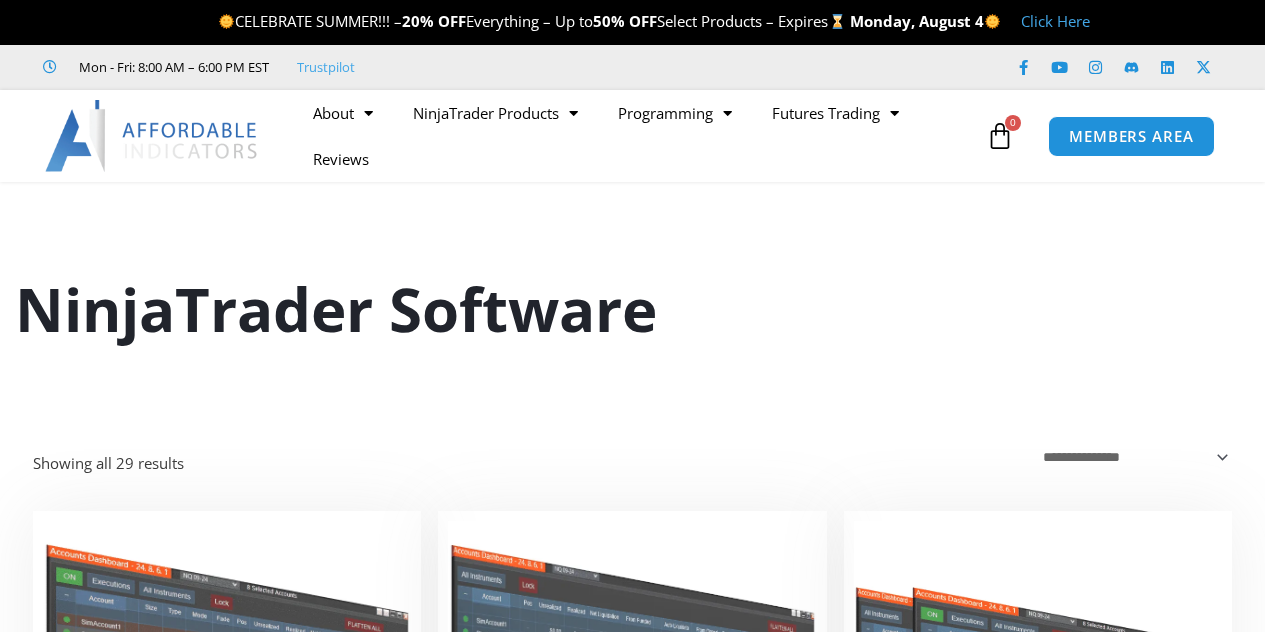 scroll, scrollTop: 0, scrollLeft: 0, axis: both 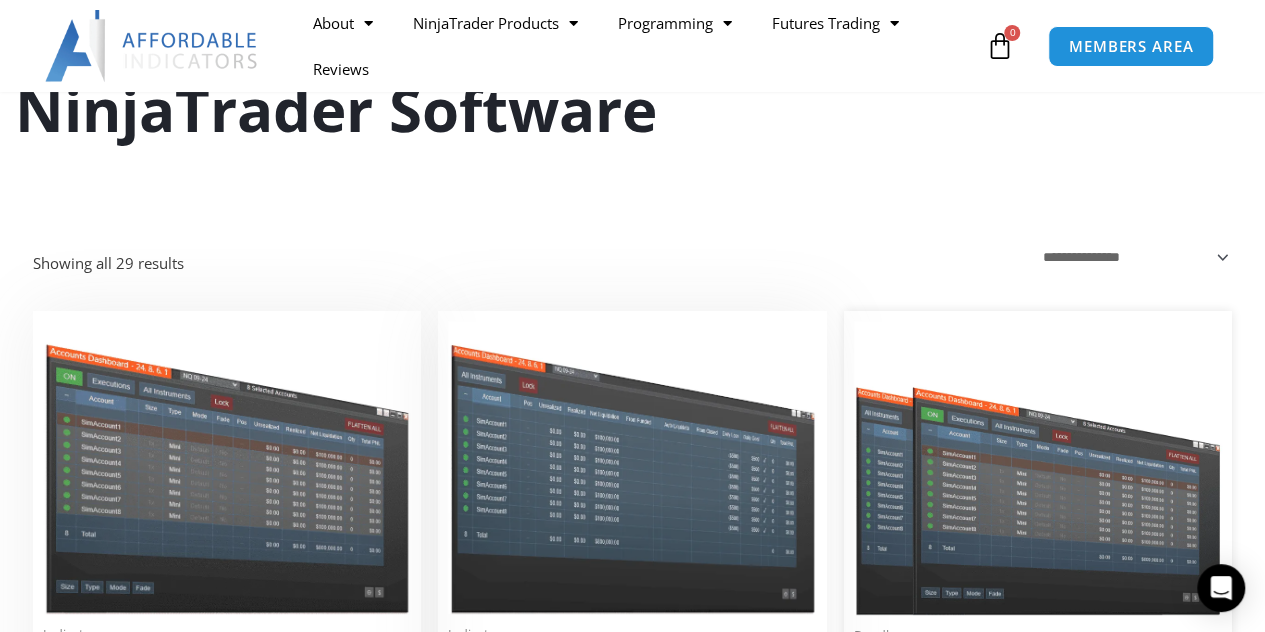 click at bounding box center (1038, 468) 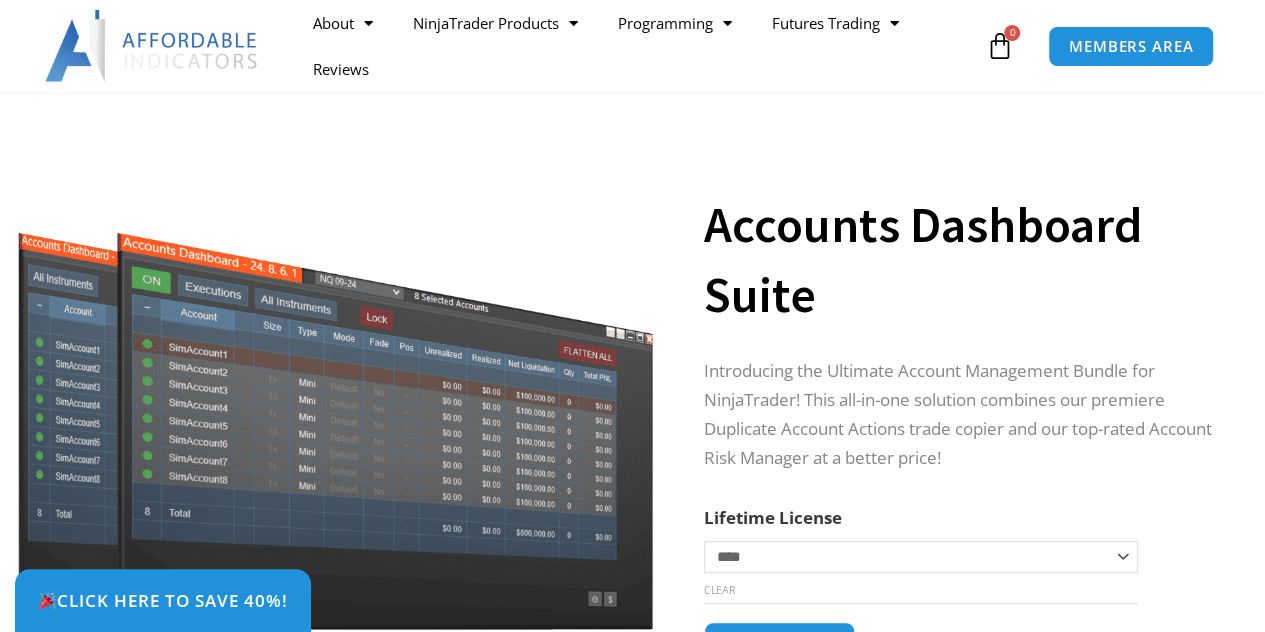 scroll, scrollTop: 100, scrollLeft: 0, axis: vertical 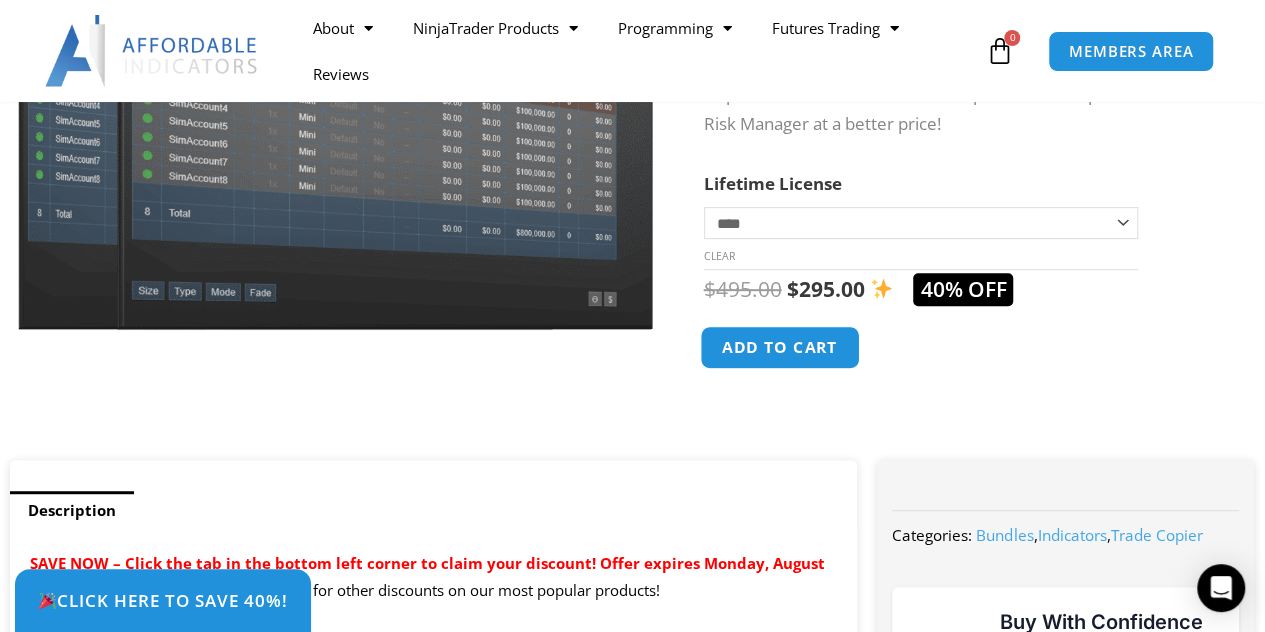 click on "Add to cart" 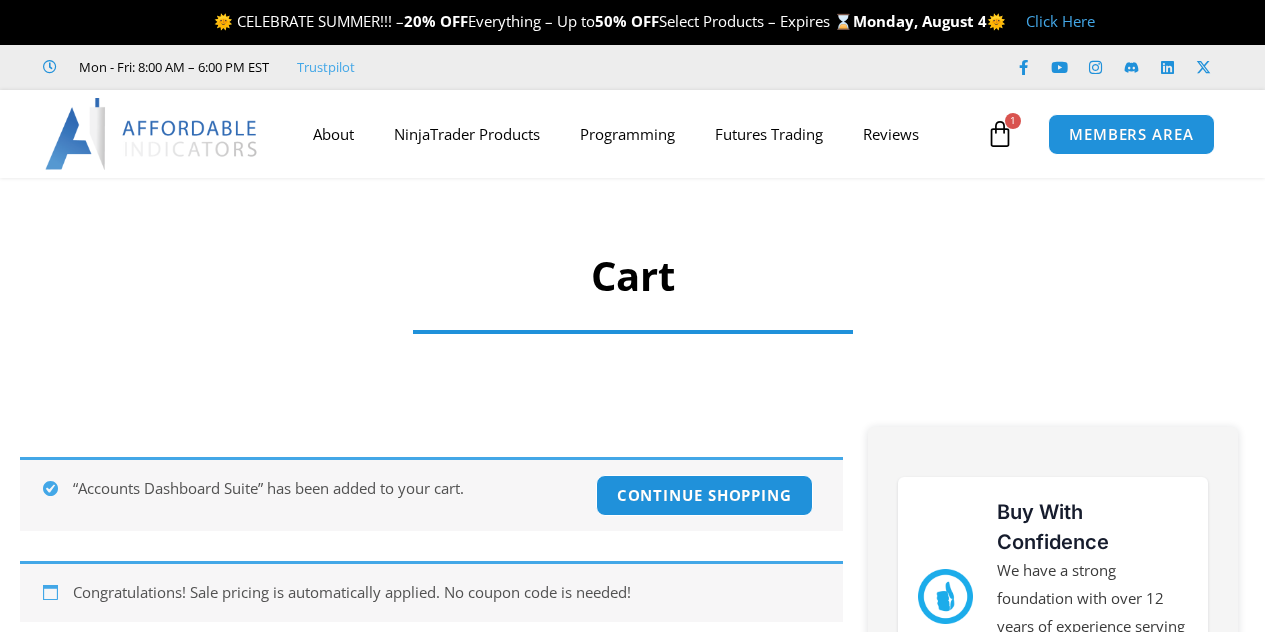 scroll, scrollTop: 0, scrollLeft: 0, axis: both 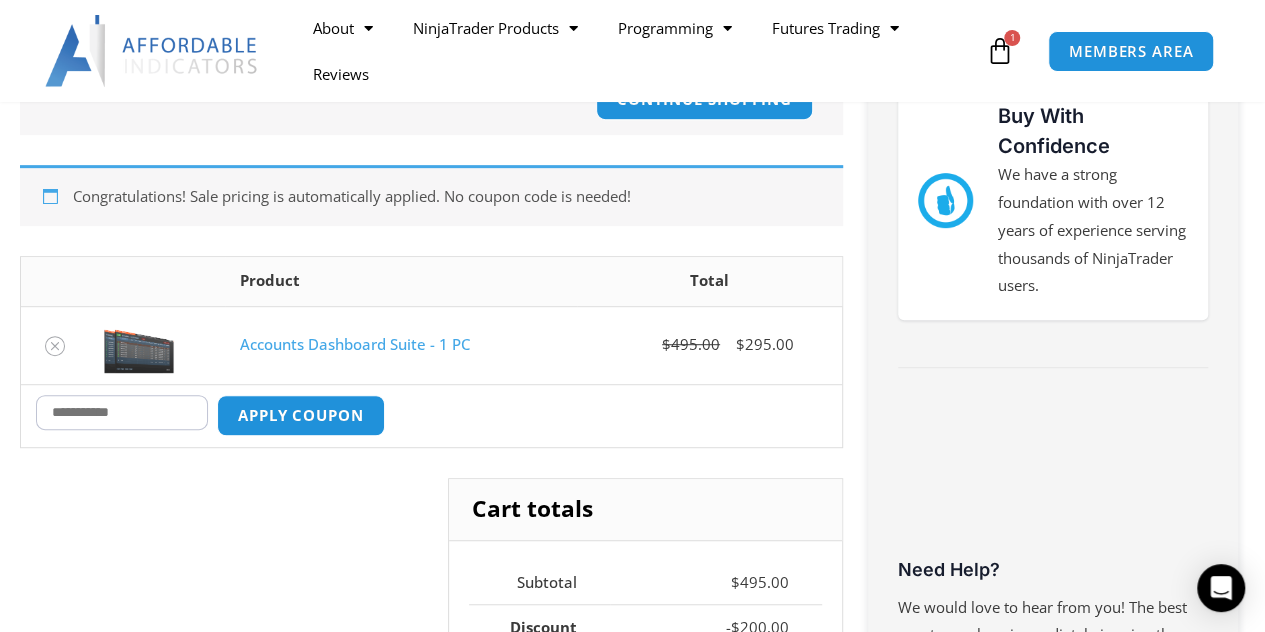 click on "Coupon:" at bounding box center [122, 412] 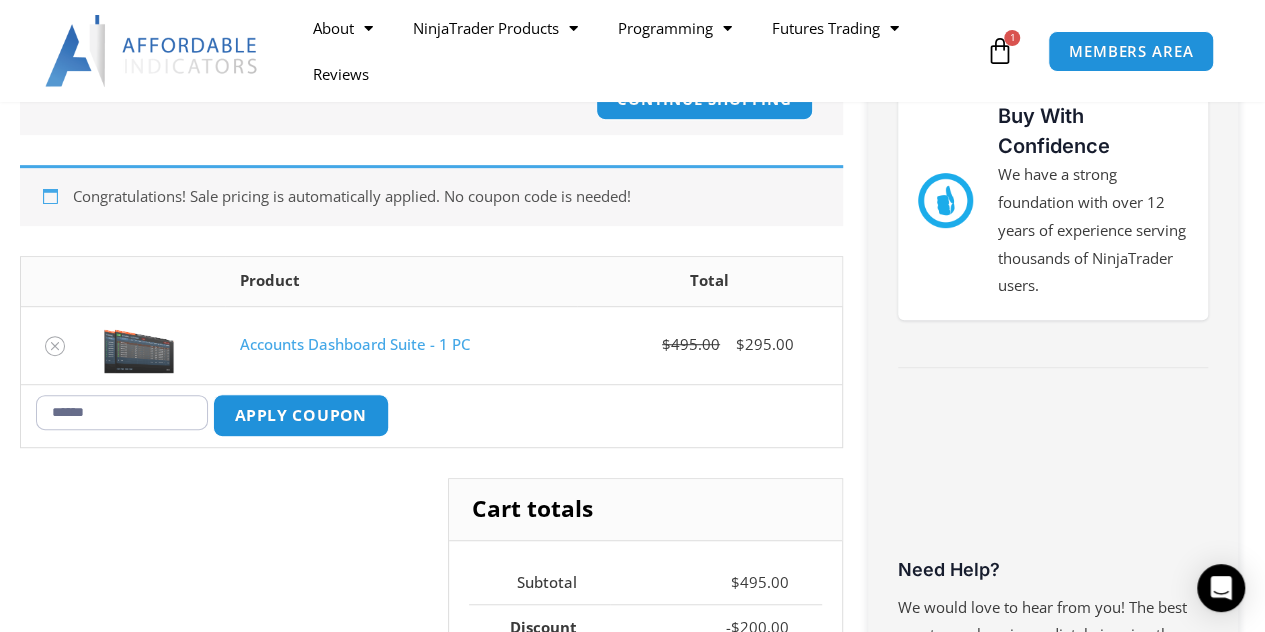 type on "******" 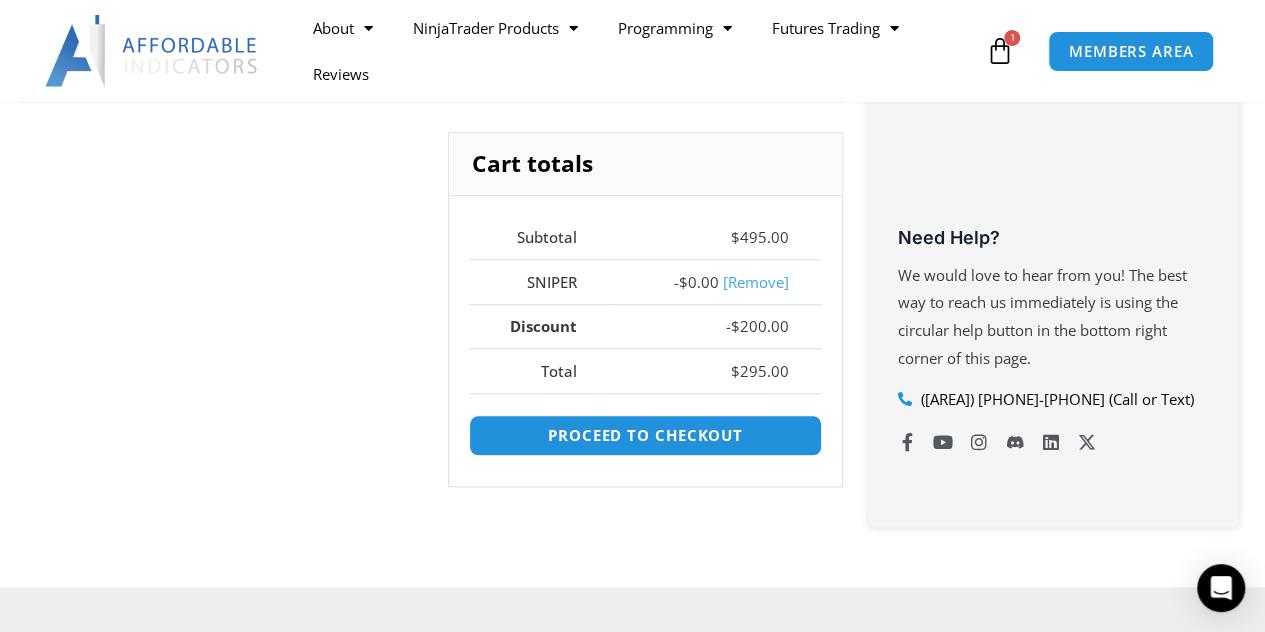 scroll, scrollTop: 751, scrollLeft: 0, axis: vertical 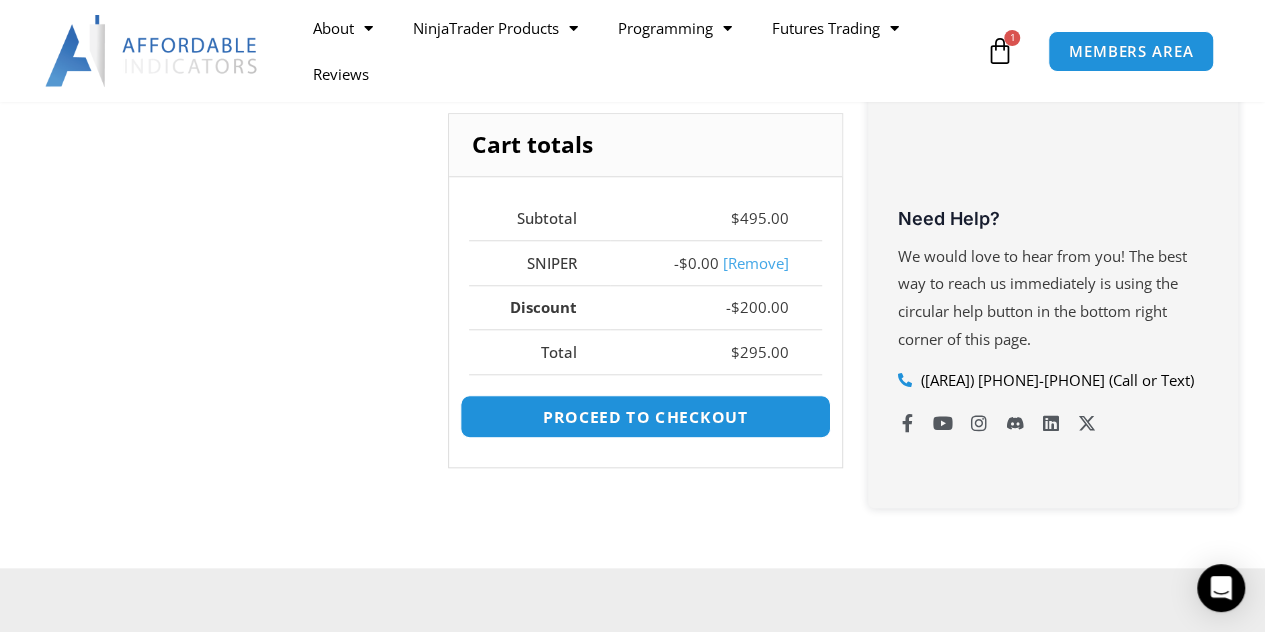 click on "Proceed to checkout" at bounding box center [645, 416] 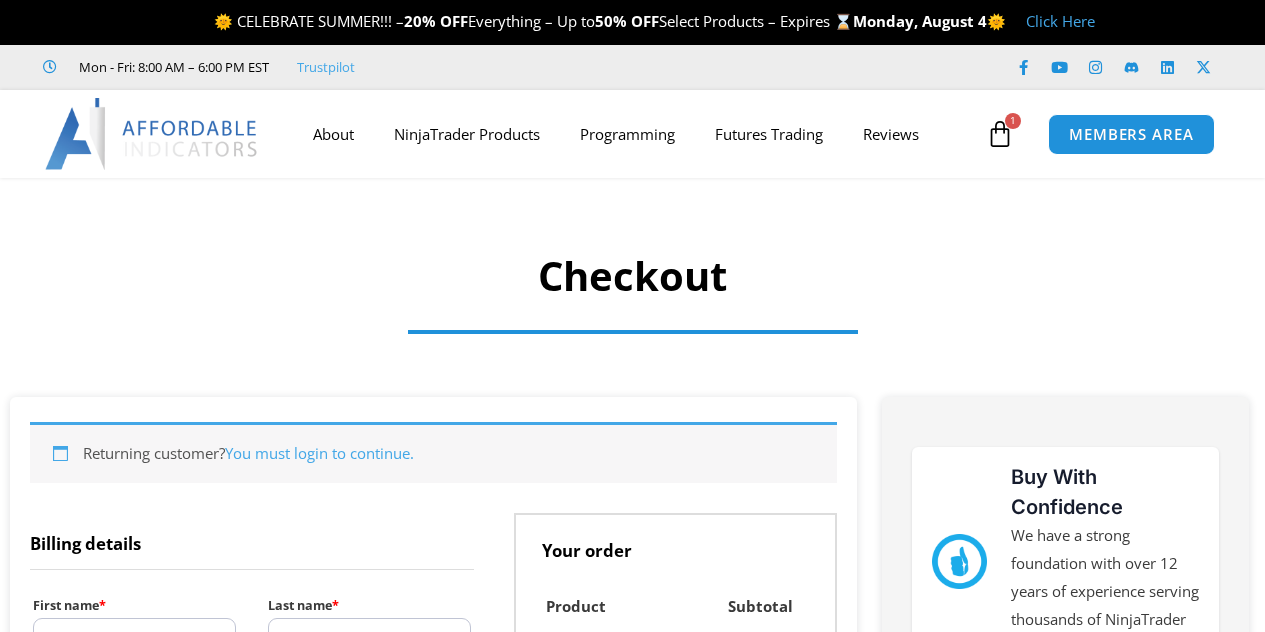 select on "**" 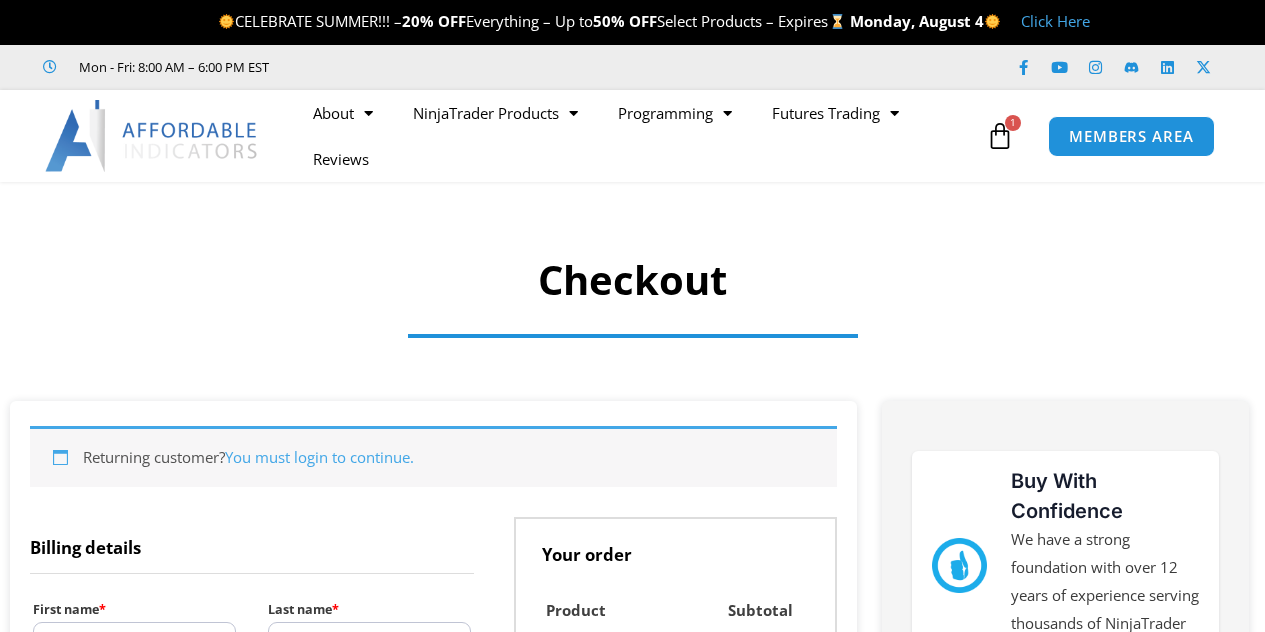 scroll, scrollTop: 0, scrollLeft: 0, axis: both 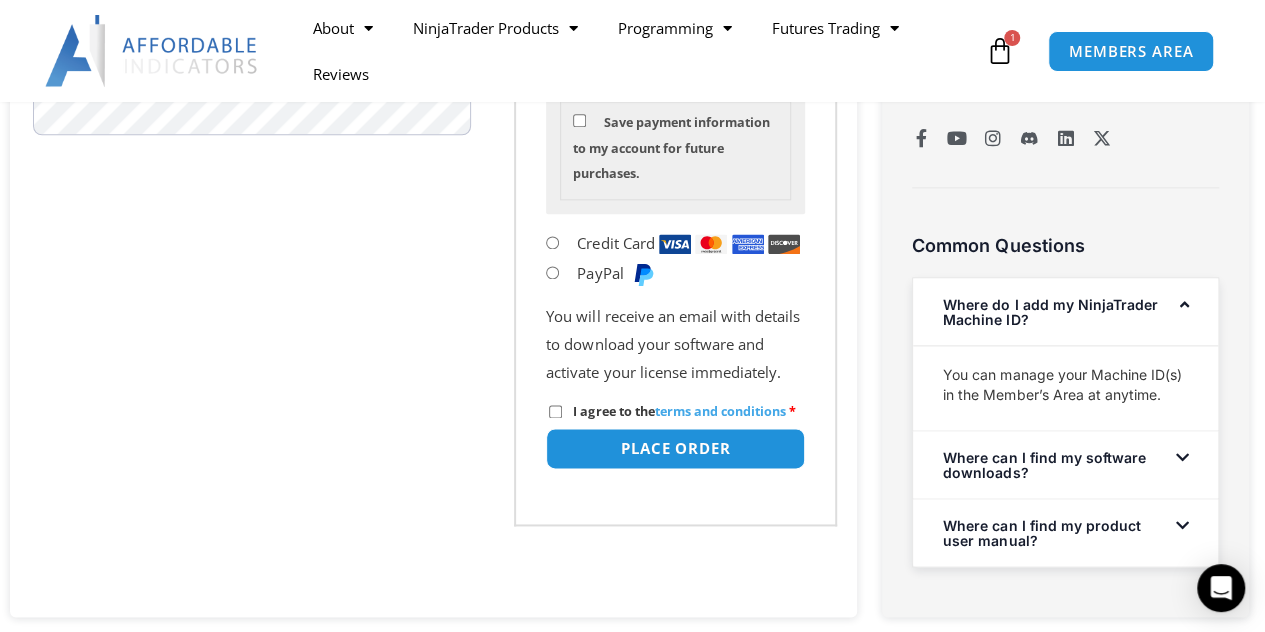 click on "**********" at bounding box center [433, -79] 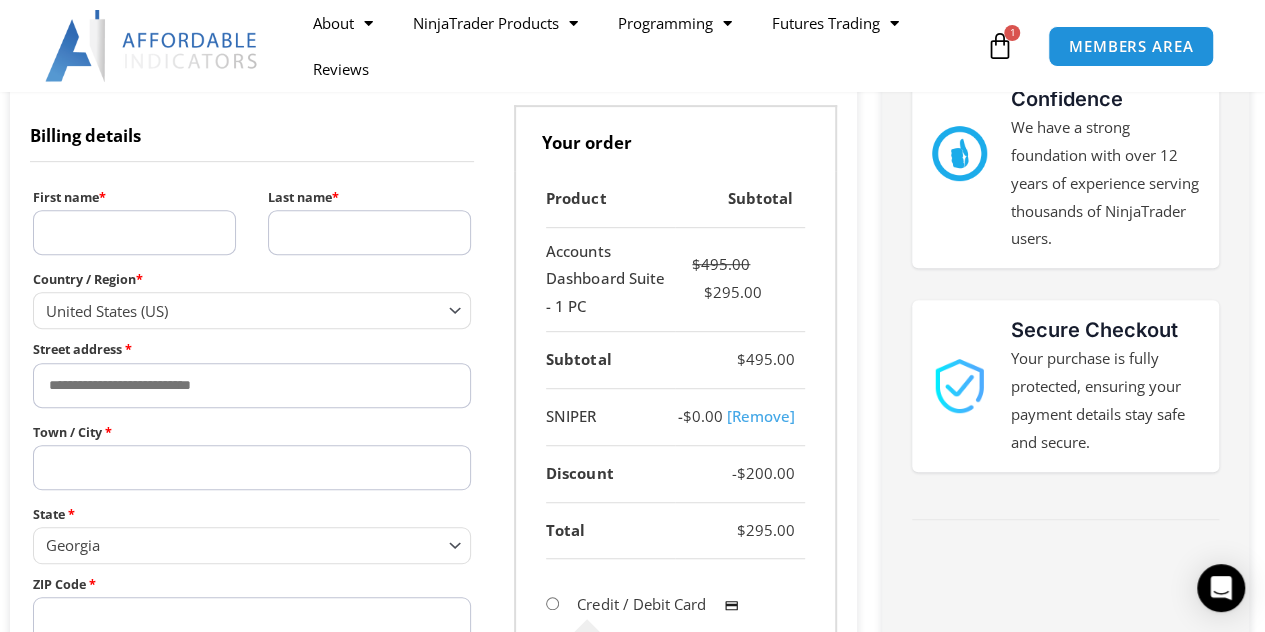 scroll, scrollTop: 200, scrollLeft: 0, axis: vertical 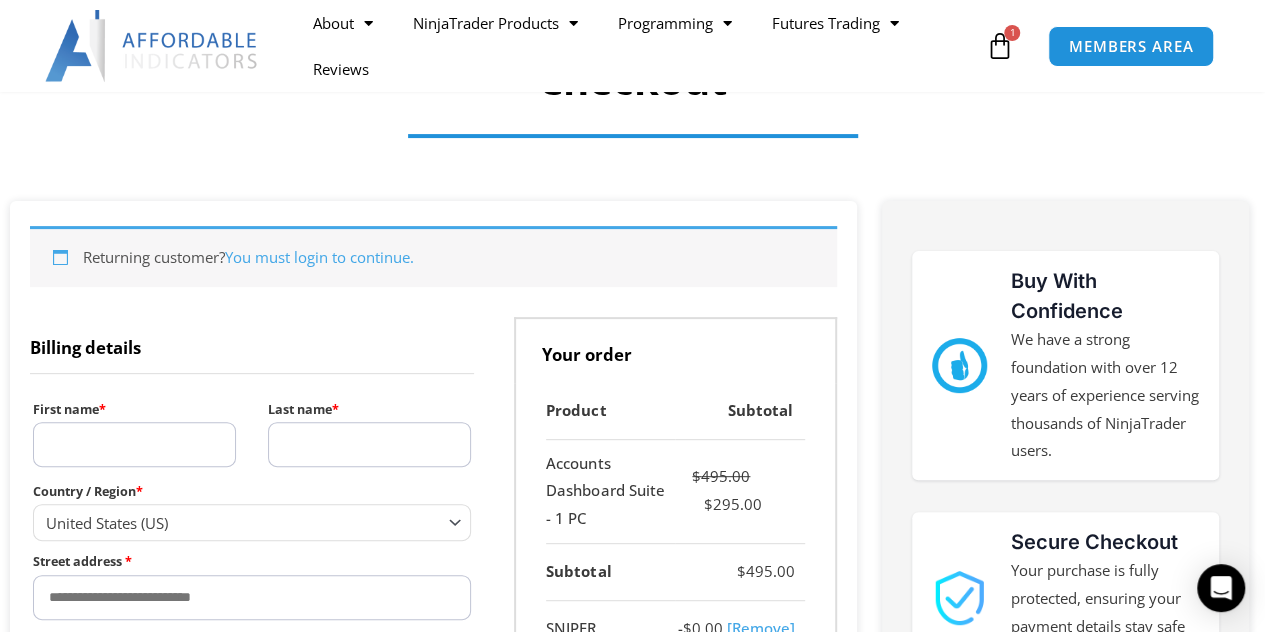 click on "First name  *" at bounding box center [134, 444] 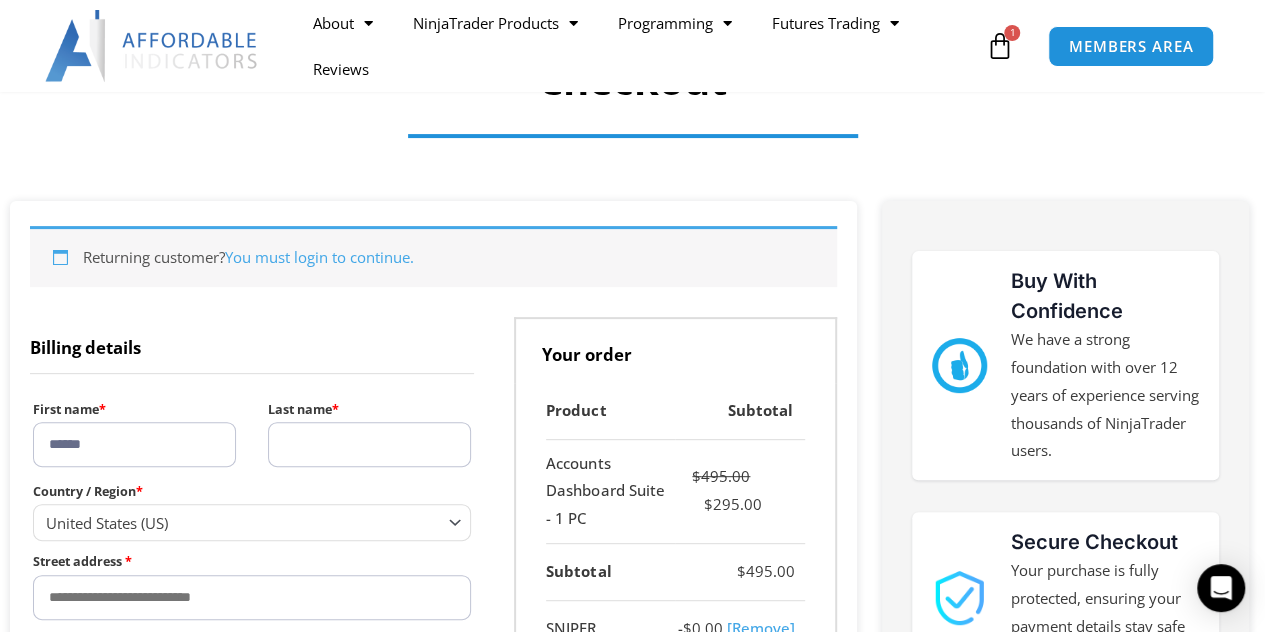 type on "********" 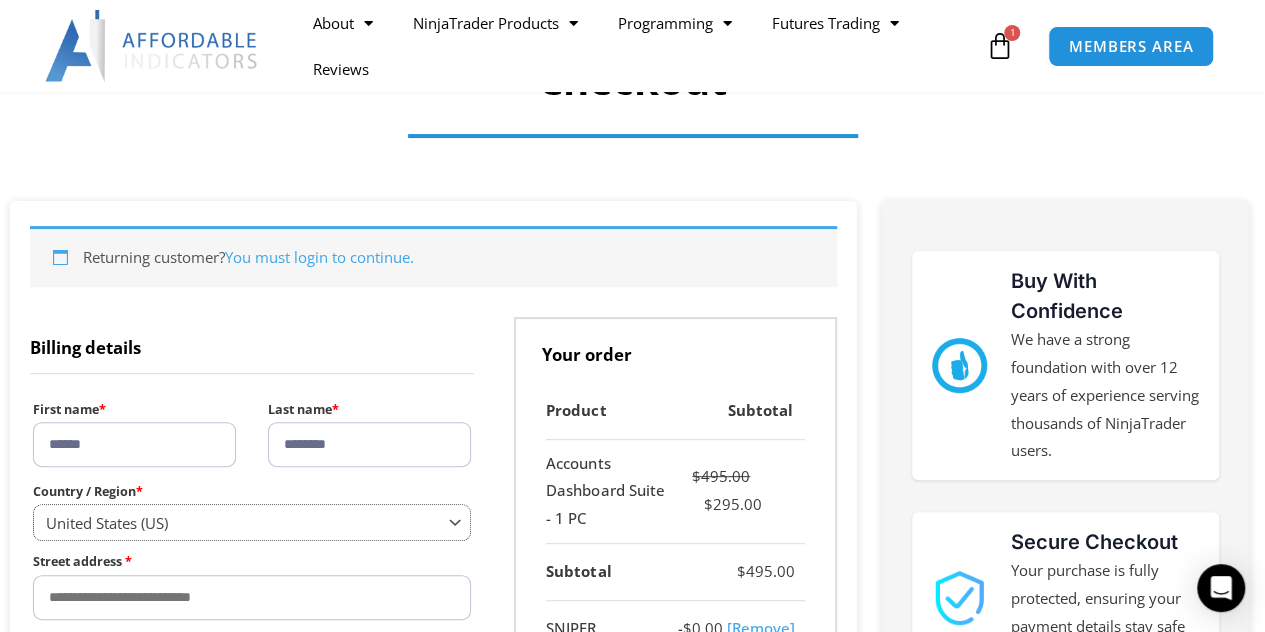 select on "**" 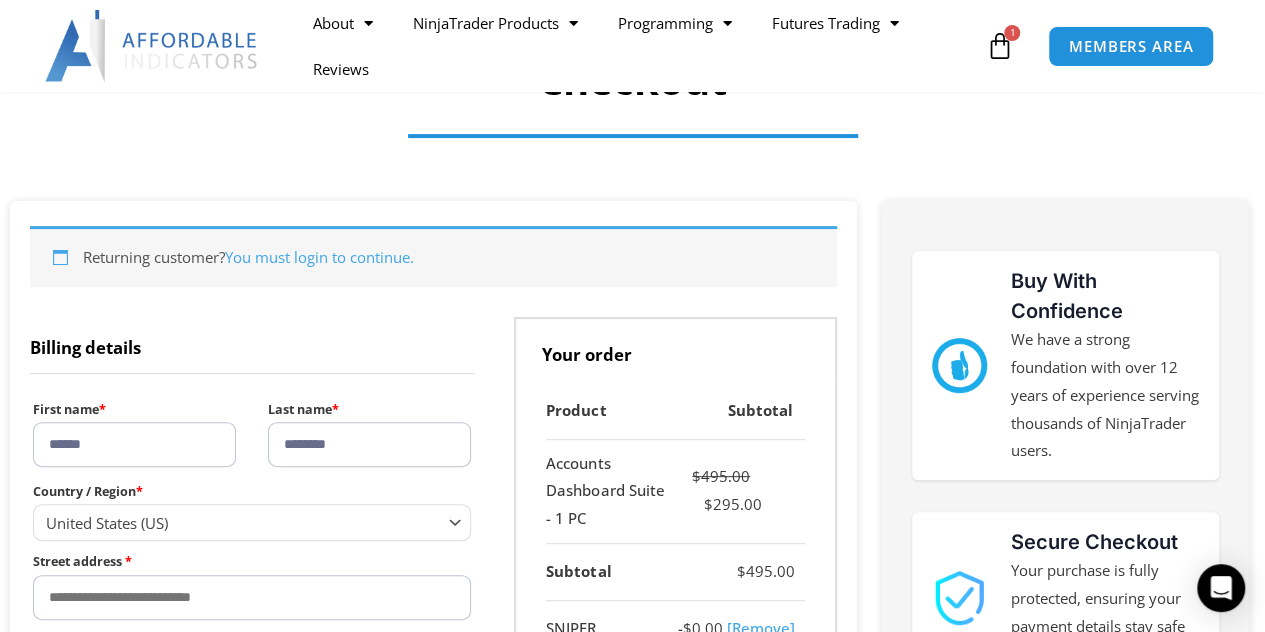type on "**********" 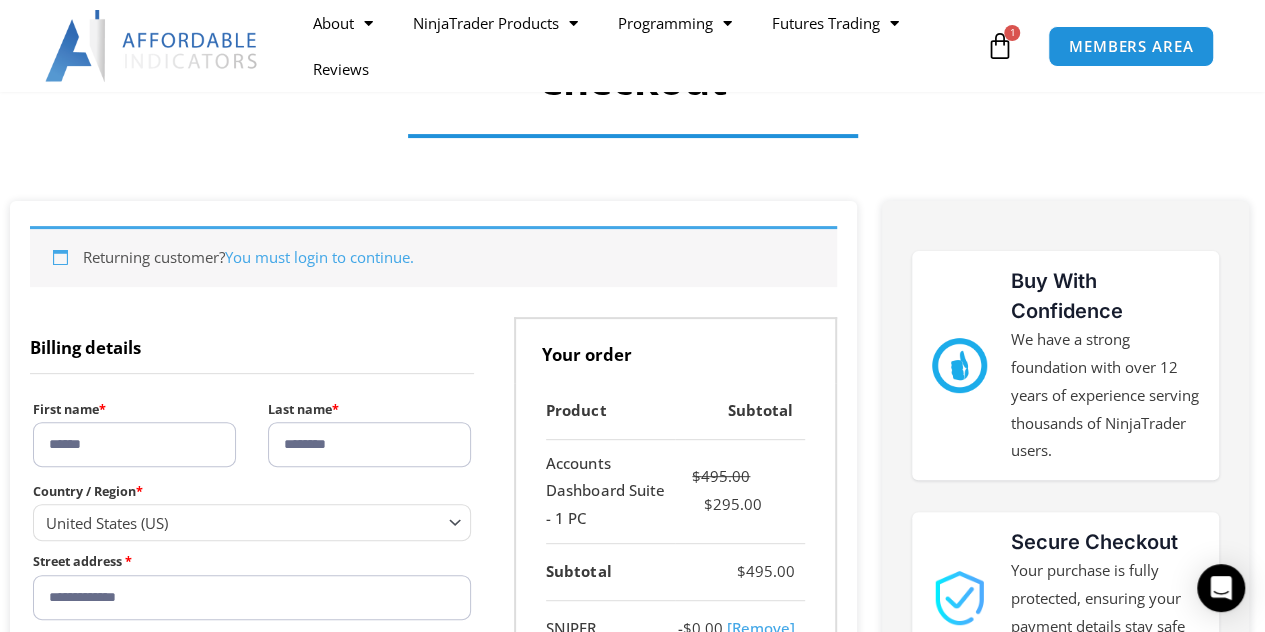 type on "********" 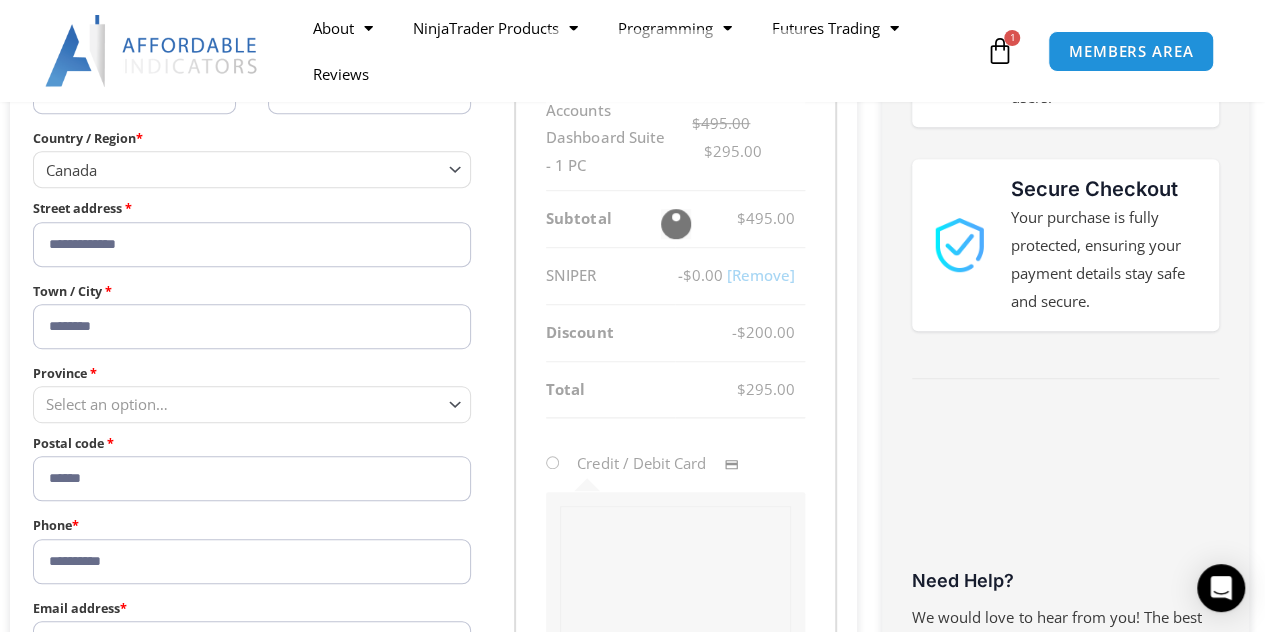 select on "**" 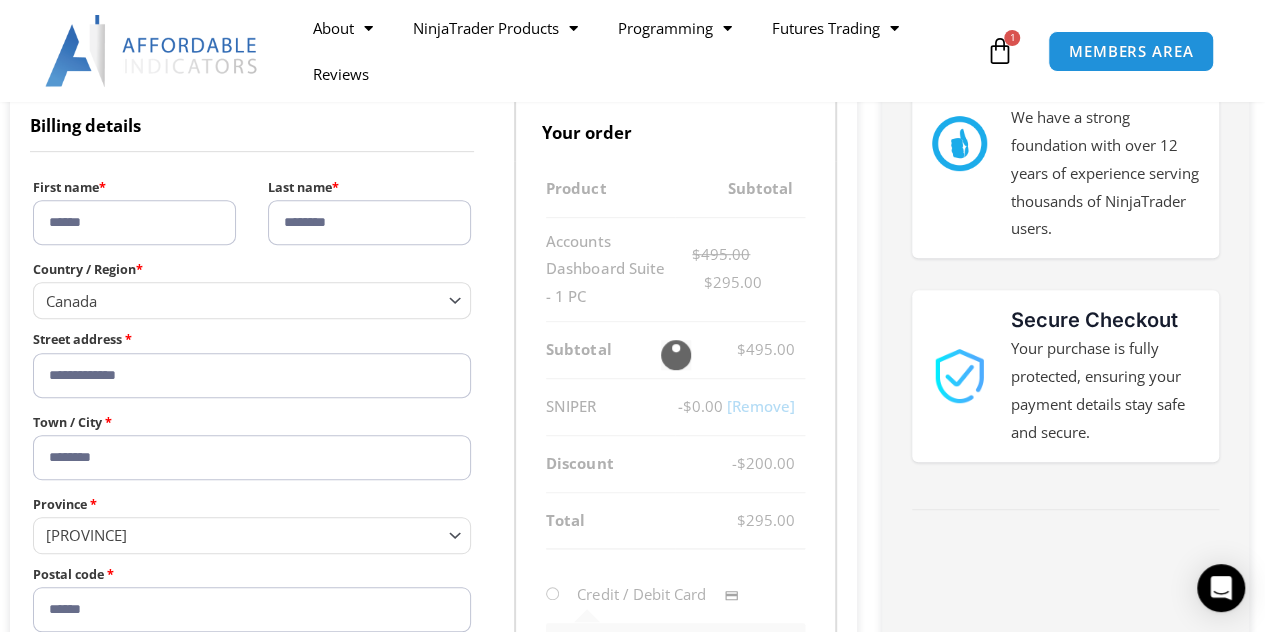 scroll, scrollTop: 240, scrollLeft: 0, axis: vertical 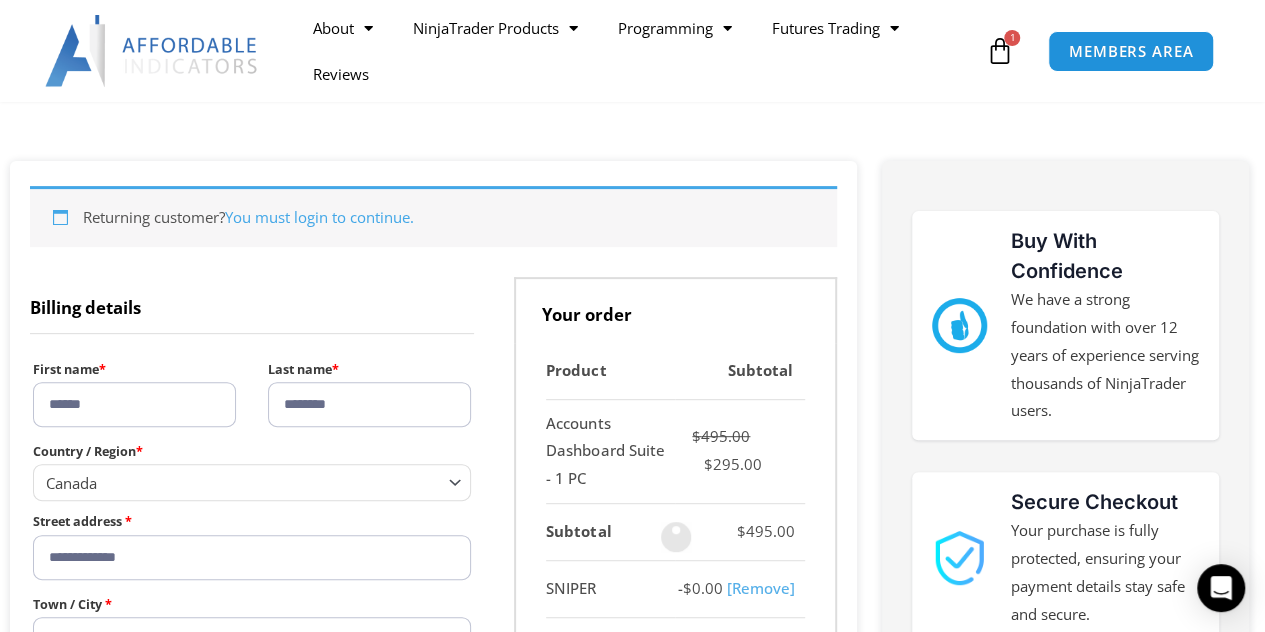 click on "********" at bounding box center (369, 404) 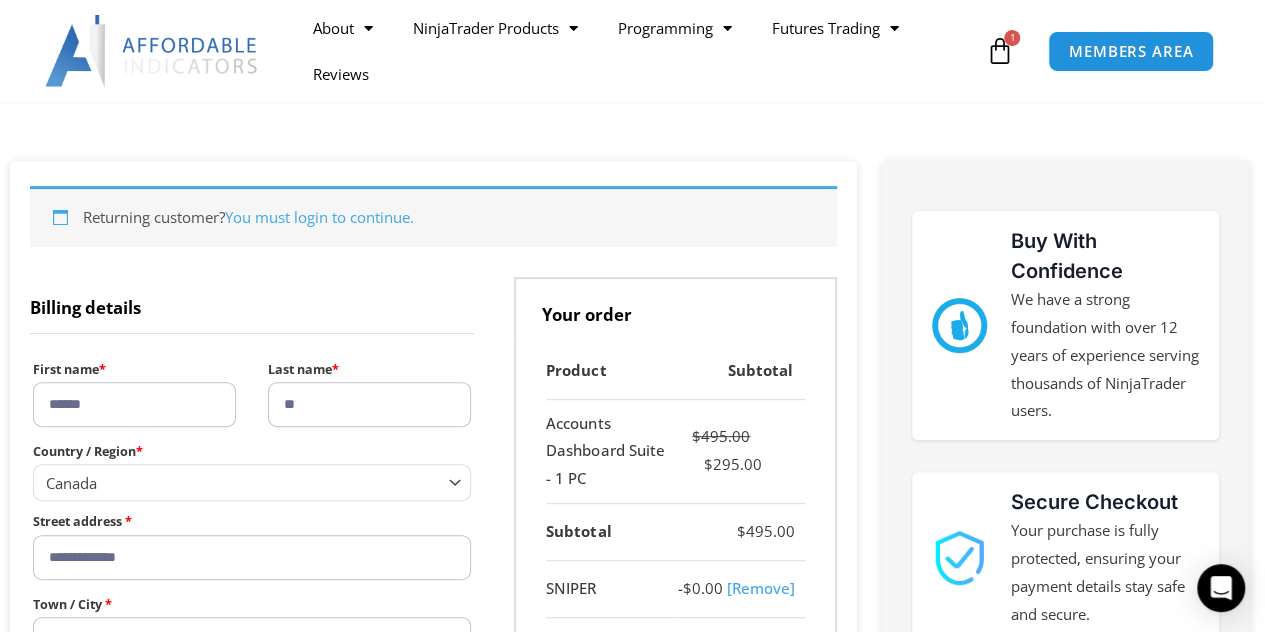 type on "*" 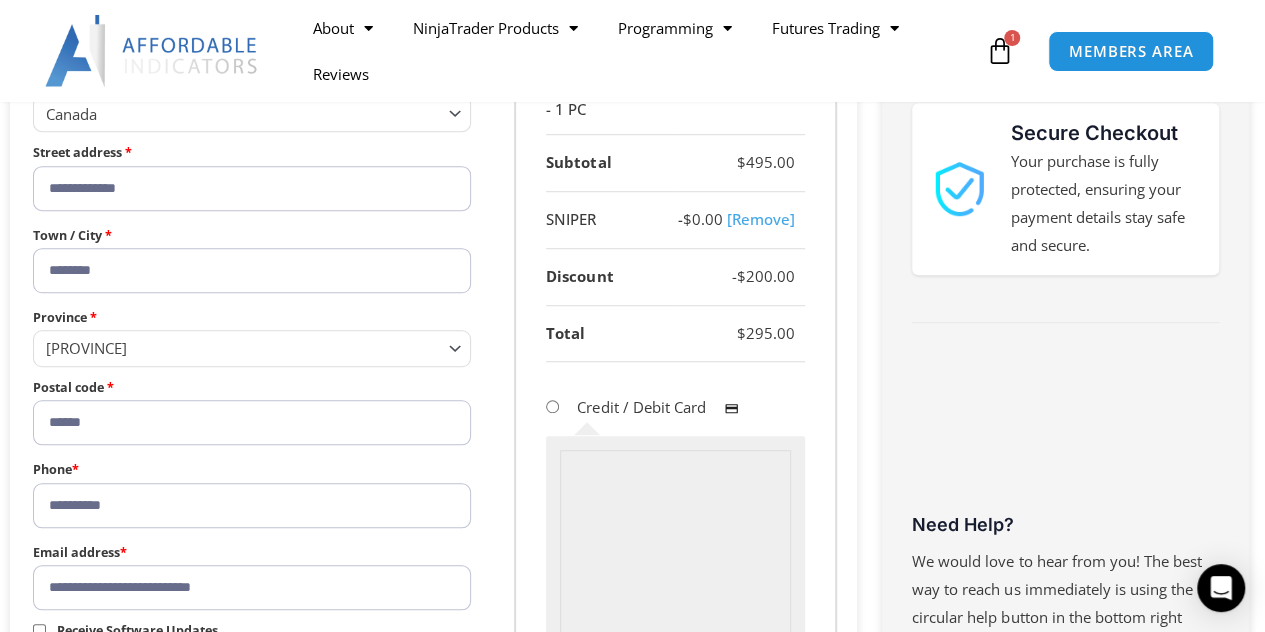 scroll, scrollTop: 640, scrollLeft: 0, axis: vertical 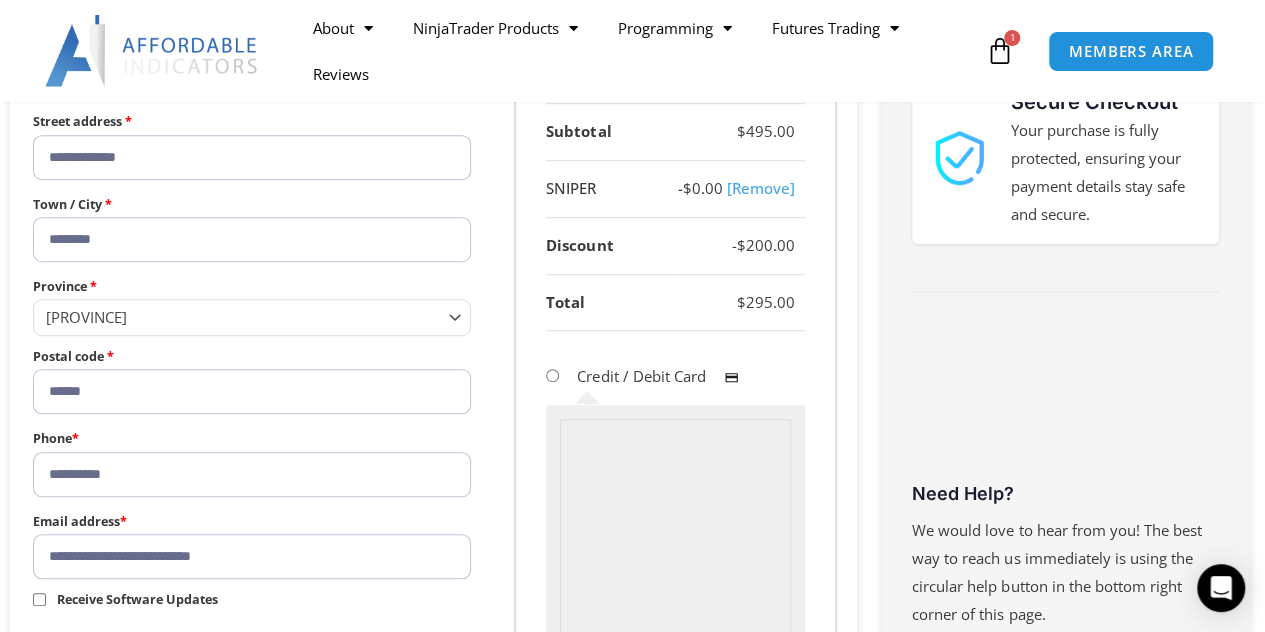 type on "*****" 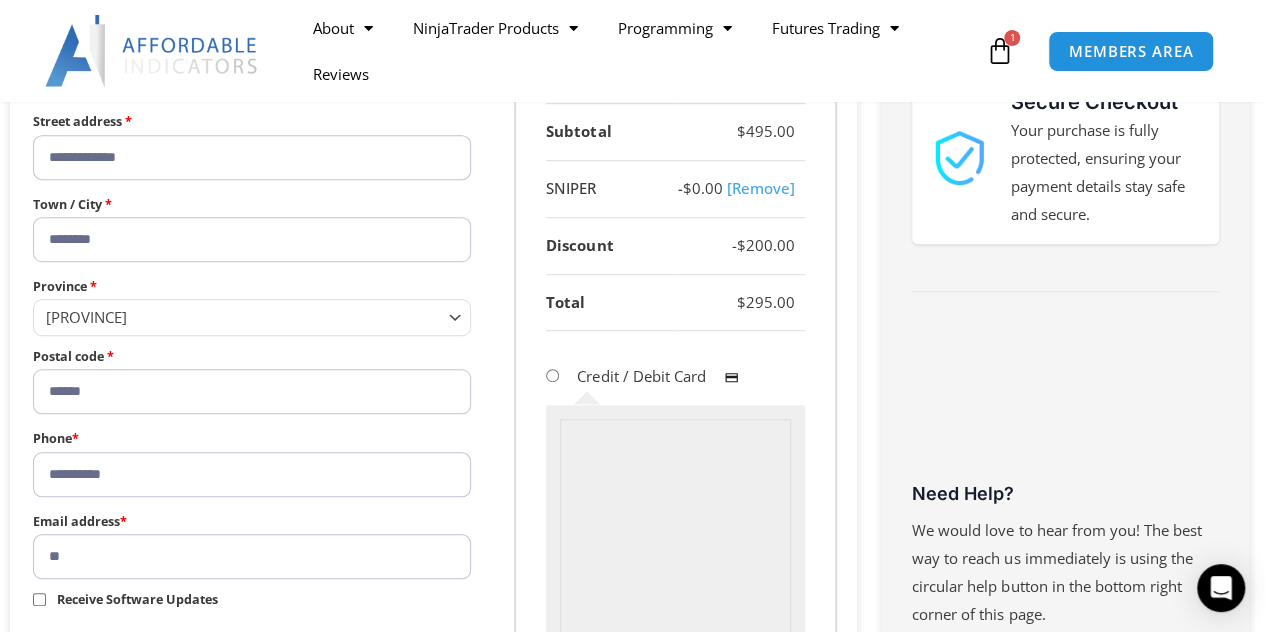 type on "*" 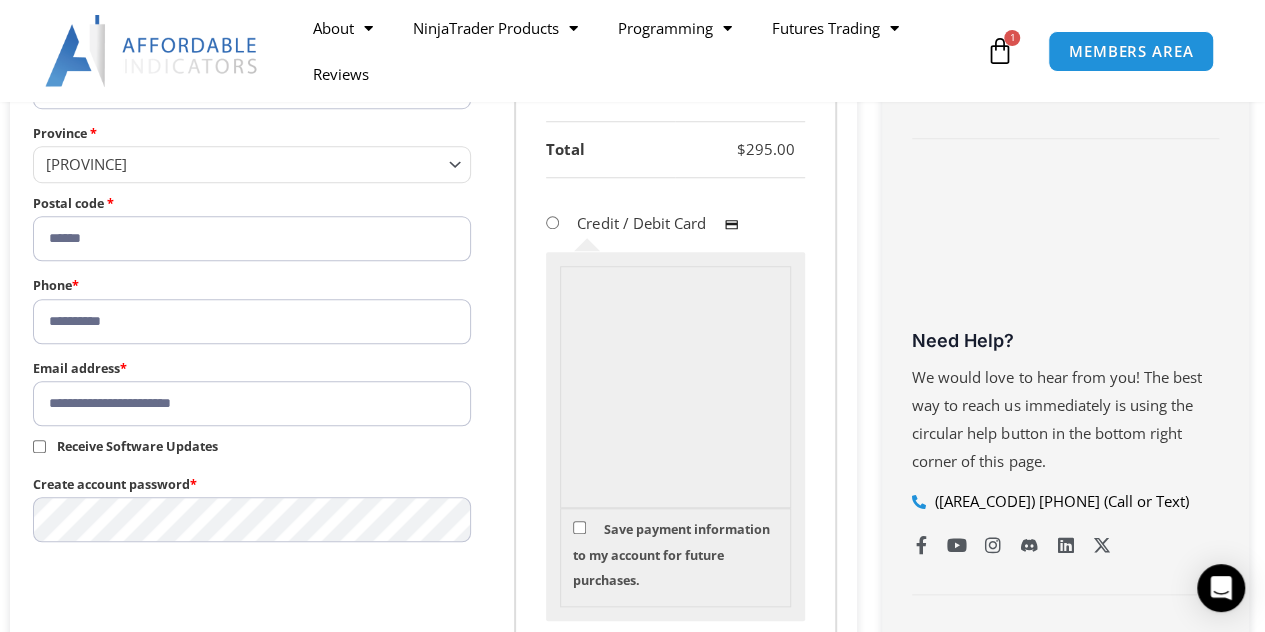 scroll, scrollTop: 840, scrollLeft: 0, axis: vertical 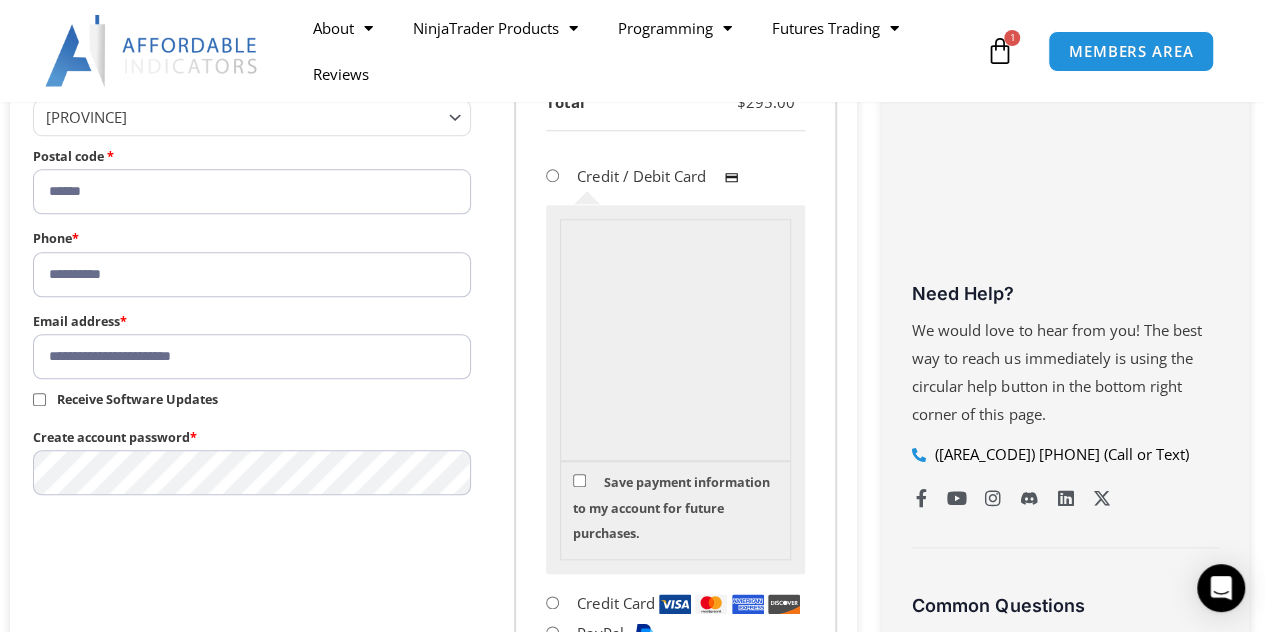 type on "**********" 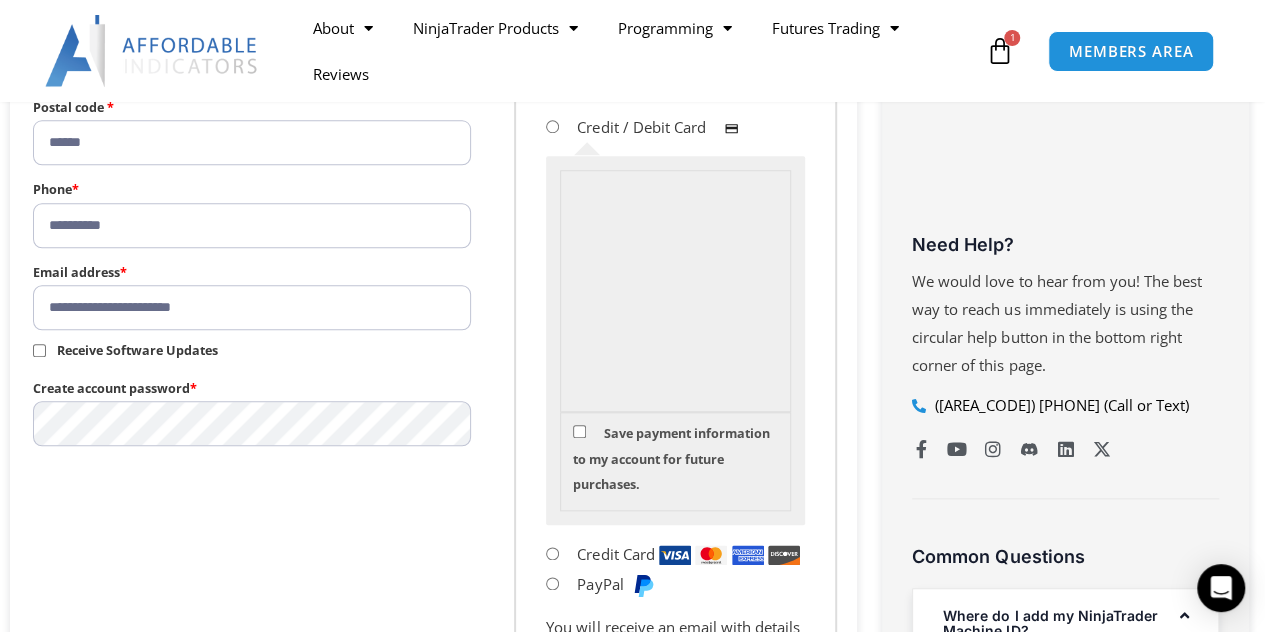 scroll, scrollTop: 940, scrollLeft: 0, axis: vertical 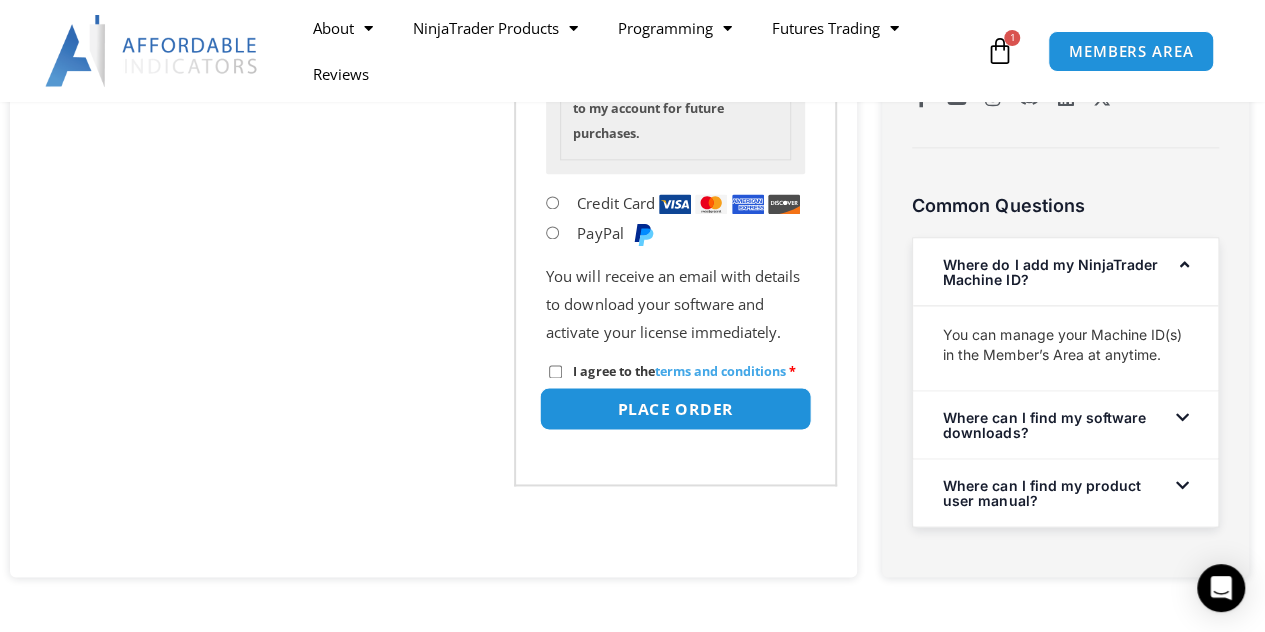 click on "Place order" at bounding box center (676, 408) 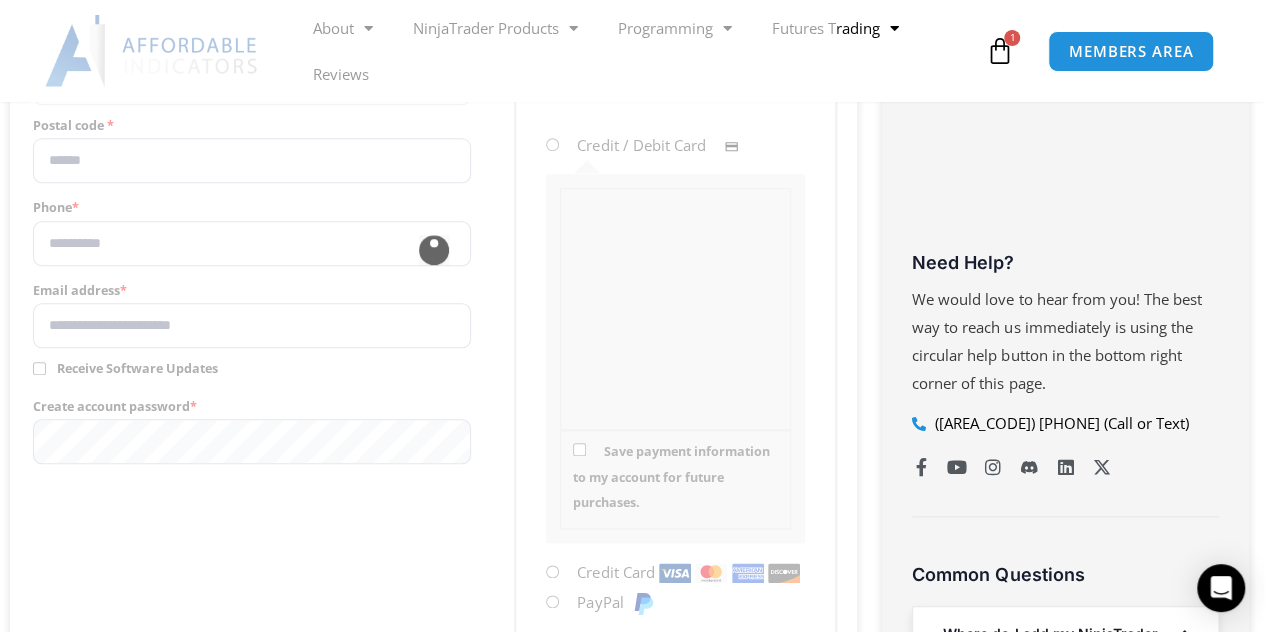 scroll, scrollTop: 840, scrollLeft: 0, axis: vertical 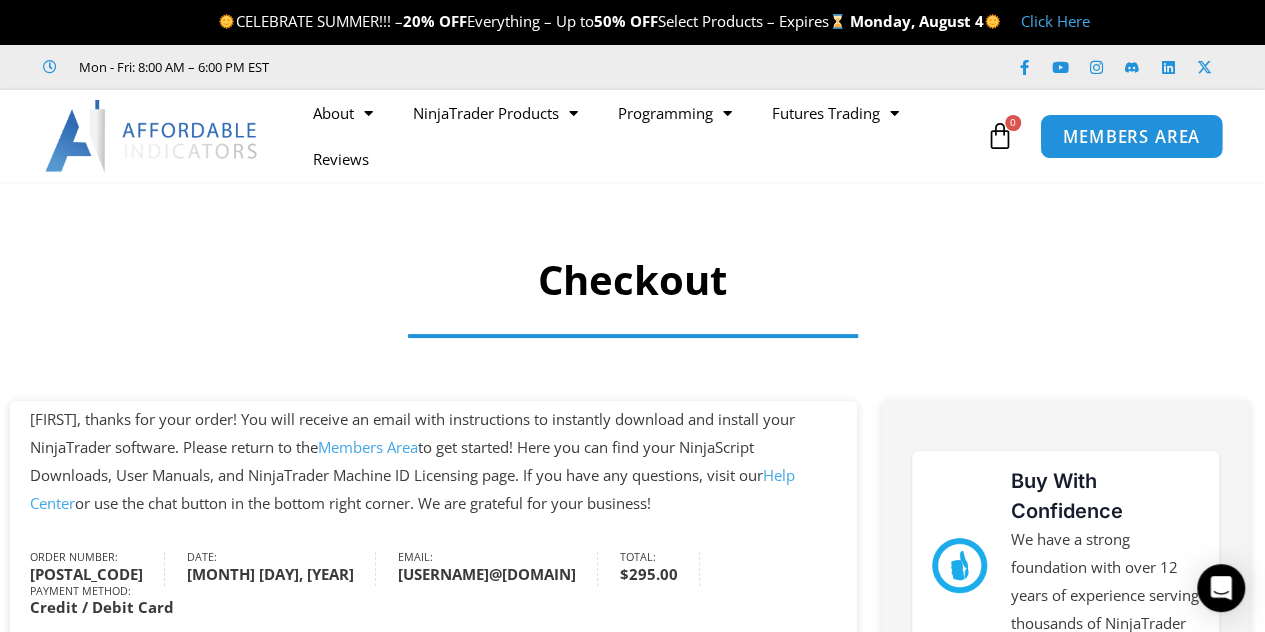 click on "MEMBERS AREA" at bounding box center [1131, 136] 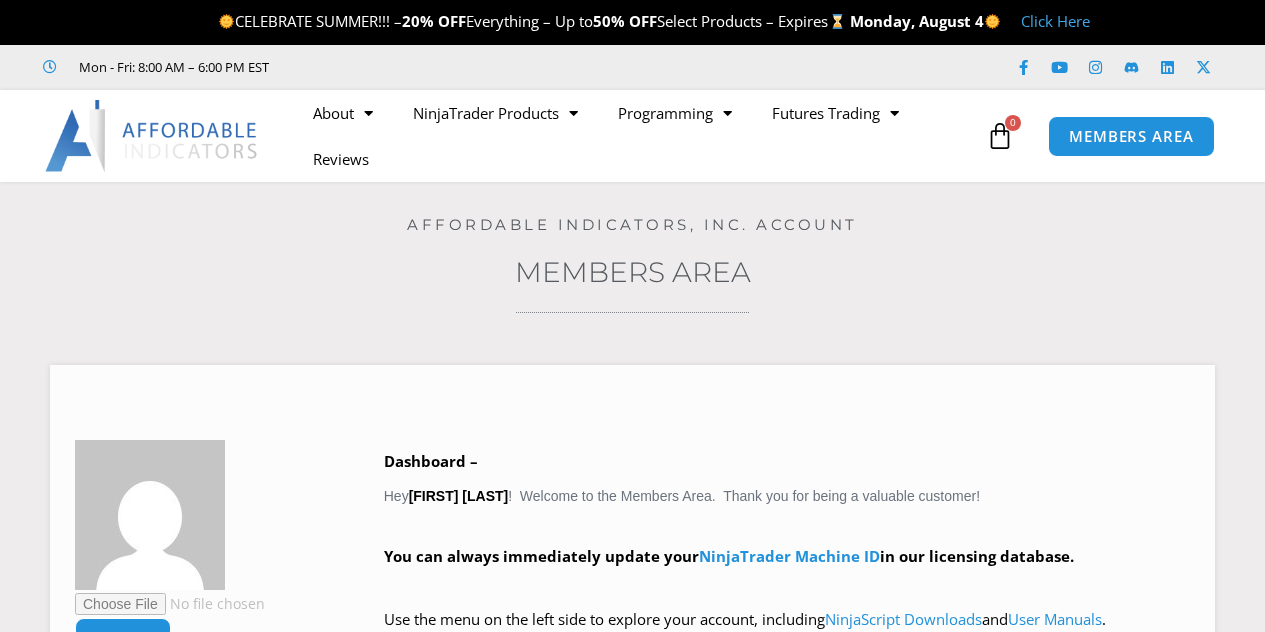 scroll, scrollTop: 0, scrollLeft: 0, axis: both 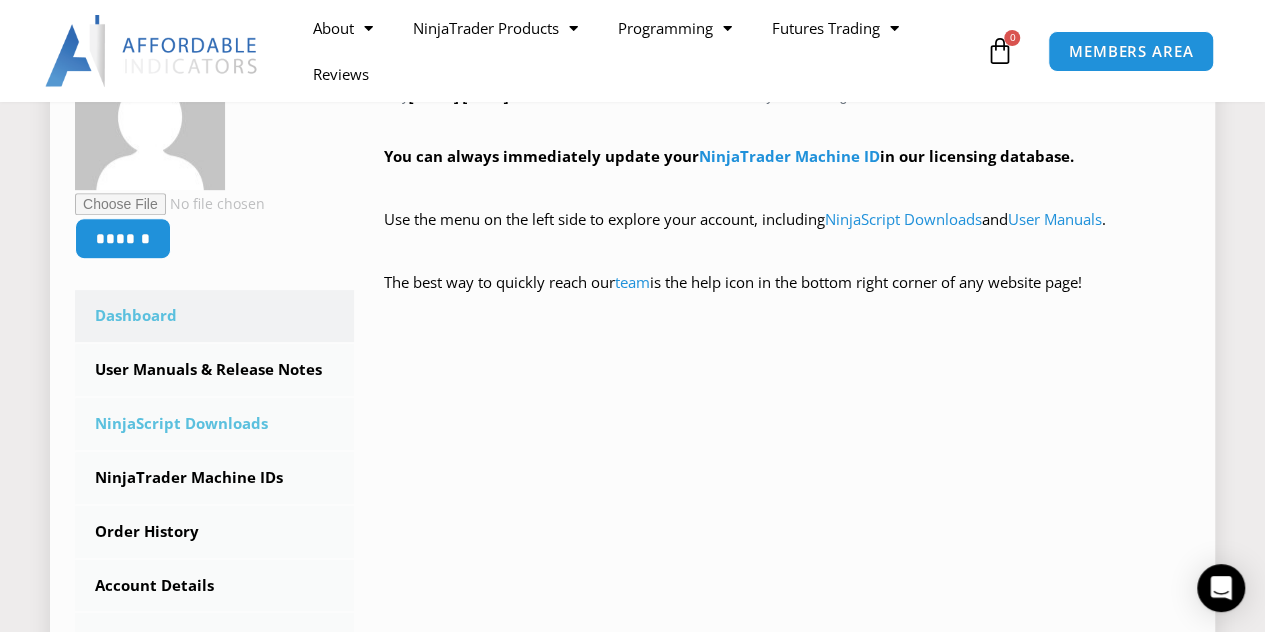 click on "NinjaScript Downloads" at bounding box center [214, 424] 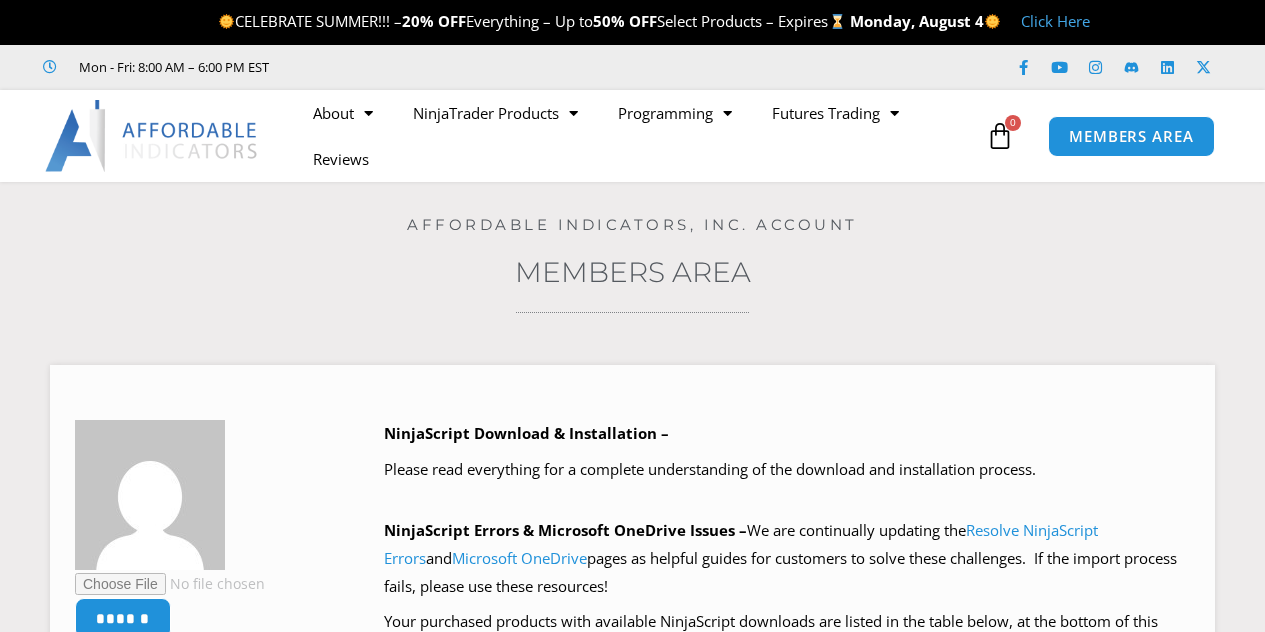 scroll, scrollTop: 0, scrollLeft: 0, axis: both 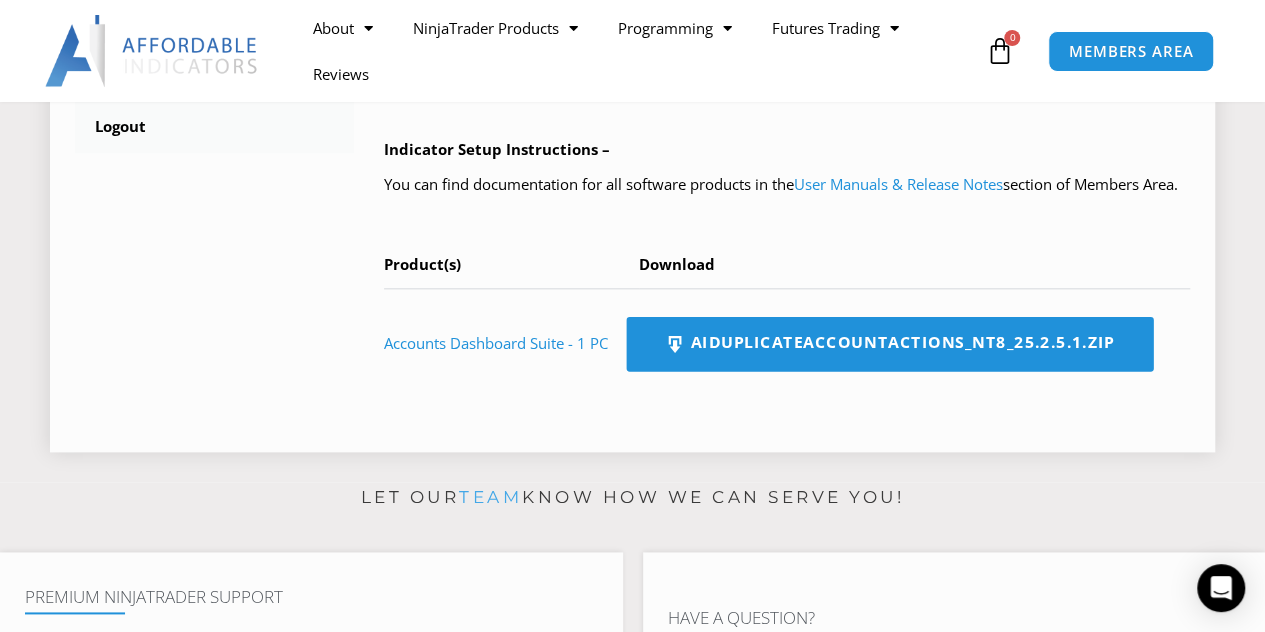 click on "AIDuplicateAccountActions_NT8_25.2.5.1.zip" at bounding box center (889, 344) 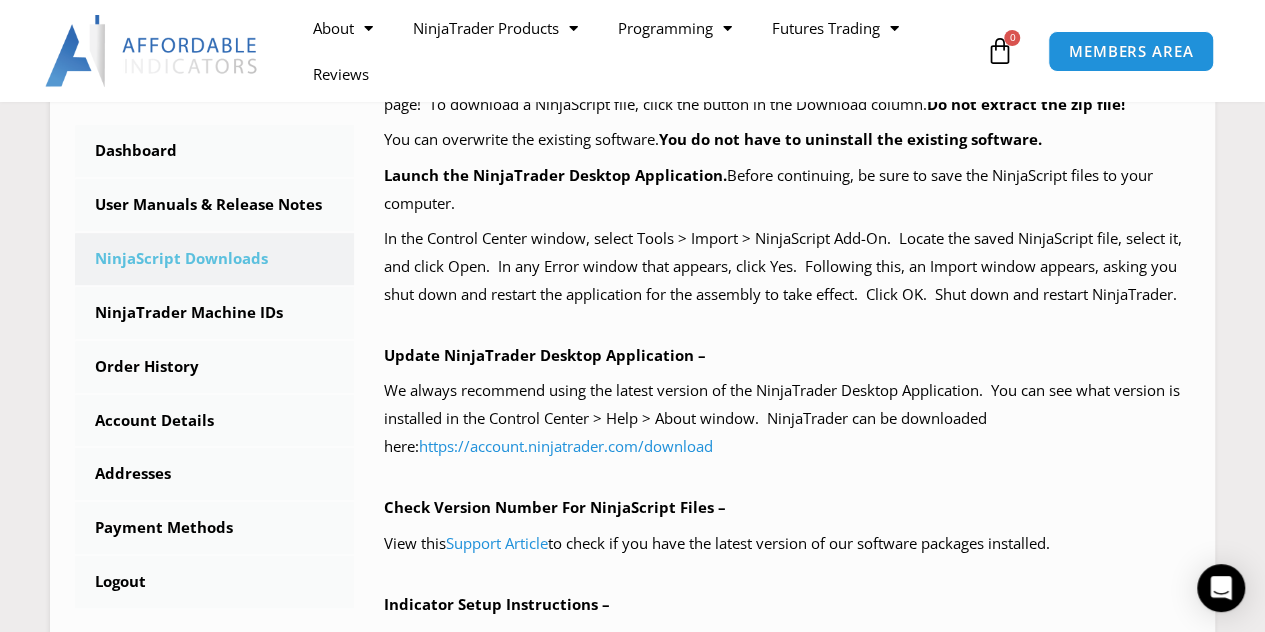 scroll, scrollTop: 532, scrollLeft: 0, axis: vertical 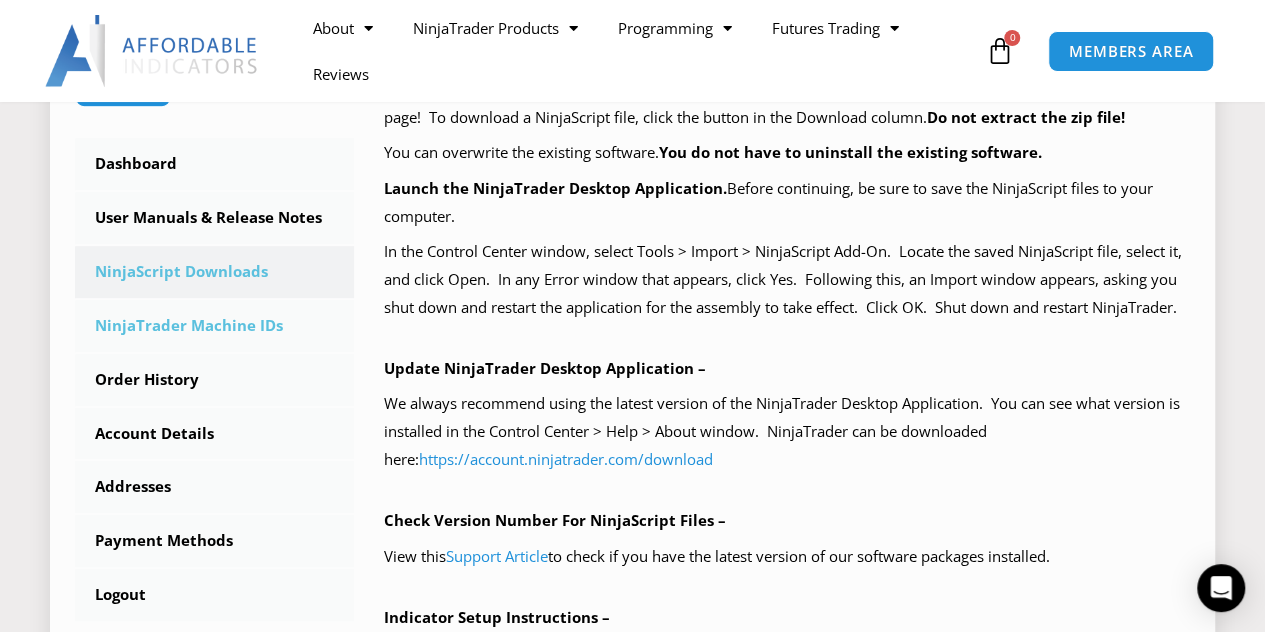 click on "NinjaTrader Machine IDs" at bounding box center [214, 326] 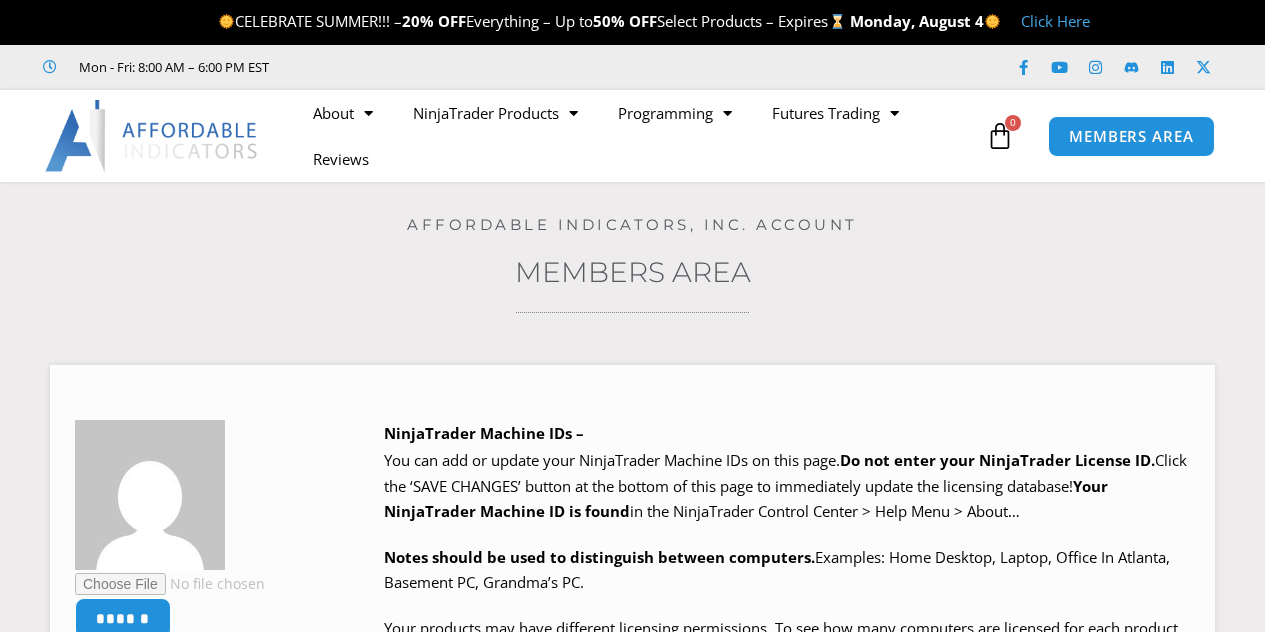 scroll, scrollTop: 0, scrollLeft: 0, axis: both 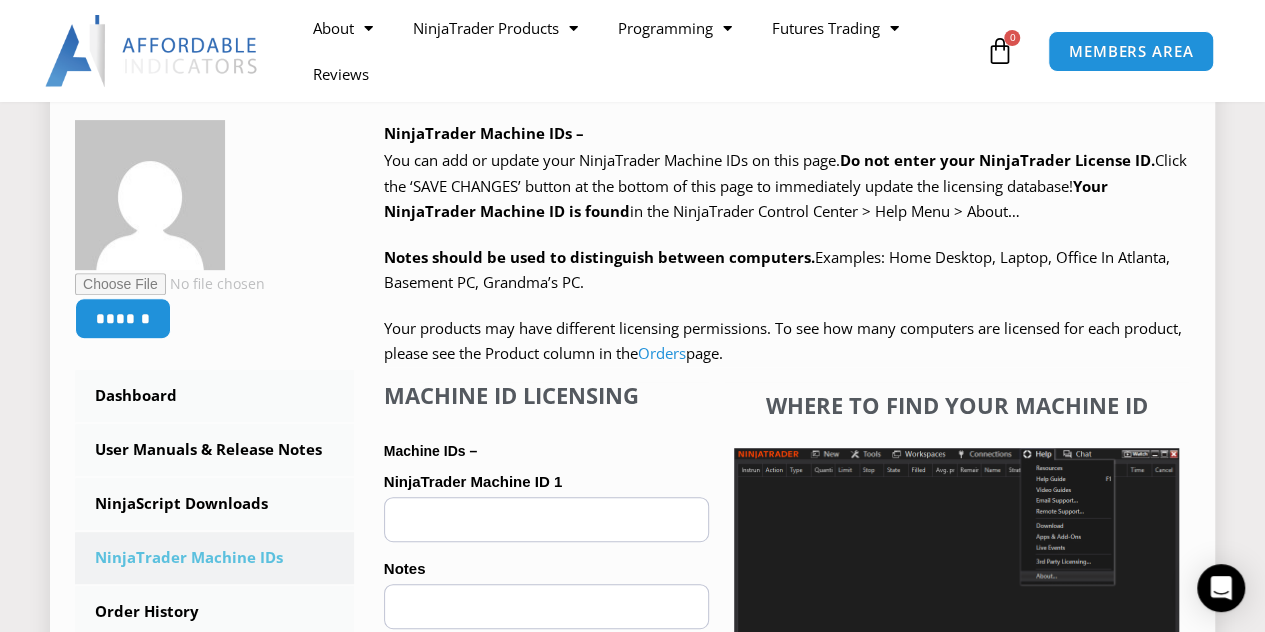 click on "NinjaTrader Machine ID 1  (optional)" at bounding box center [546, 519] 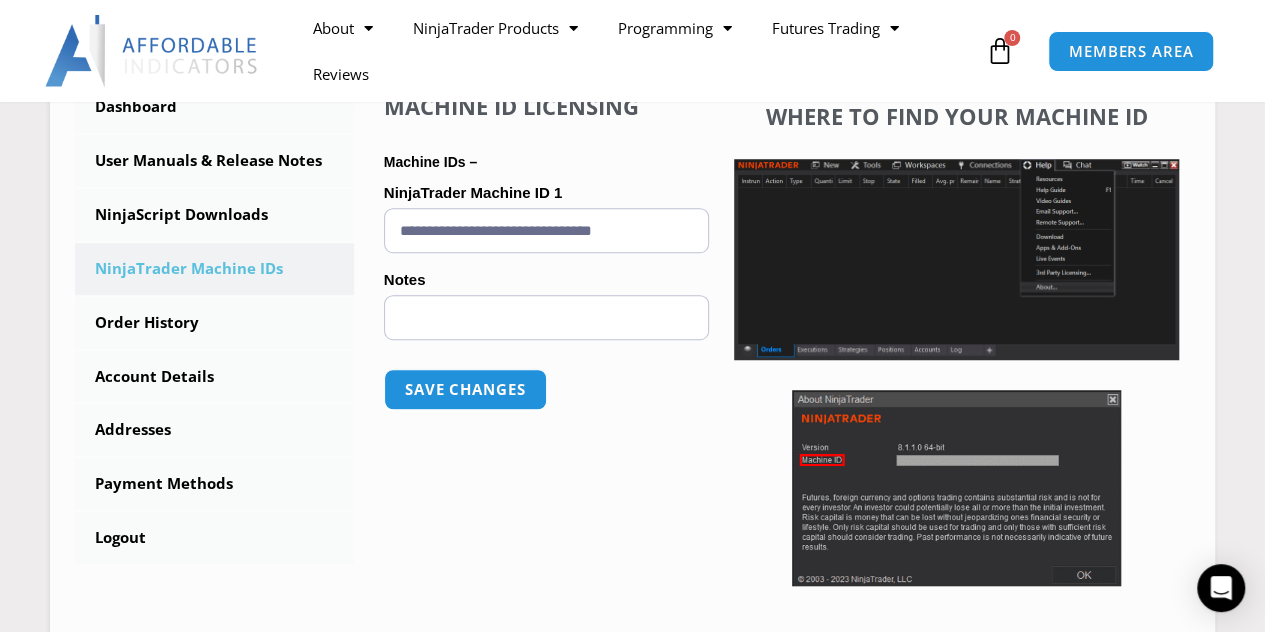 scroll, scrollTop: 600, scrollLeft: 0, axis: vertical 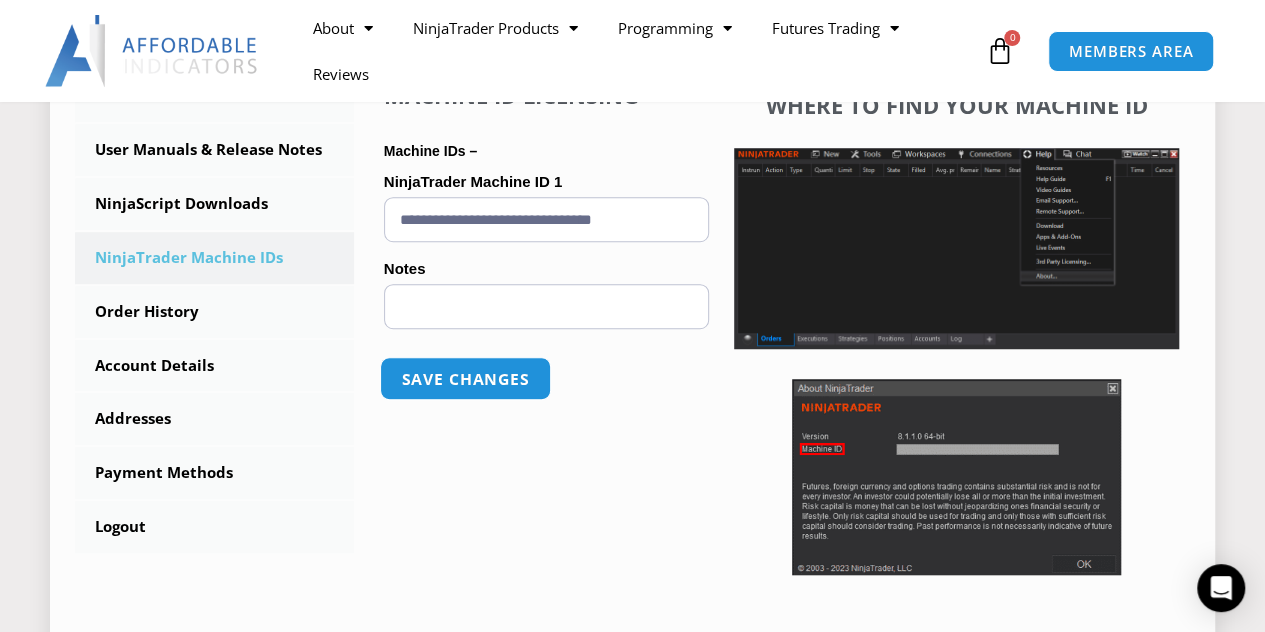 type on "**********" 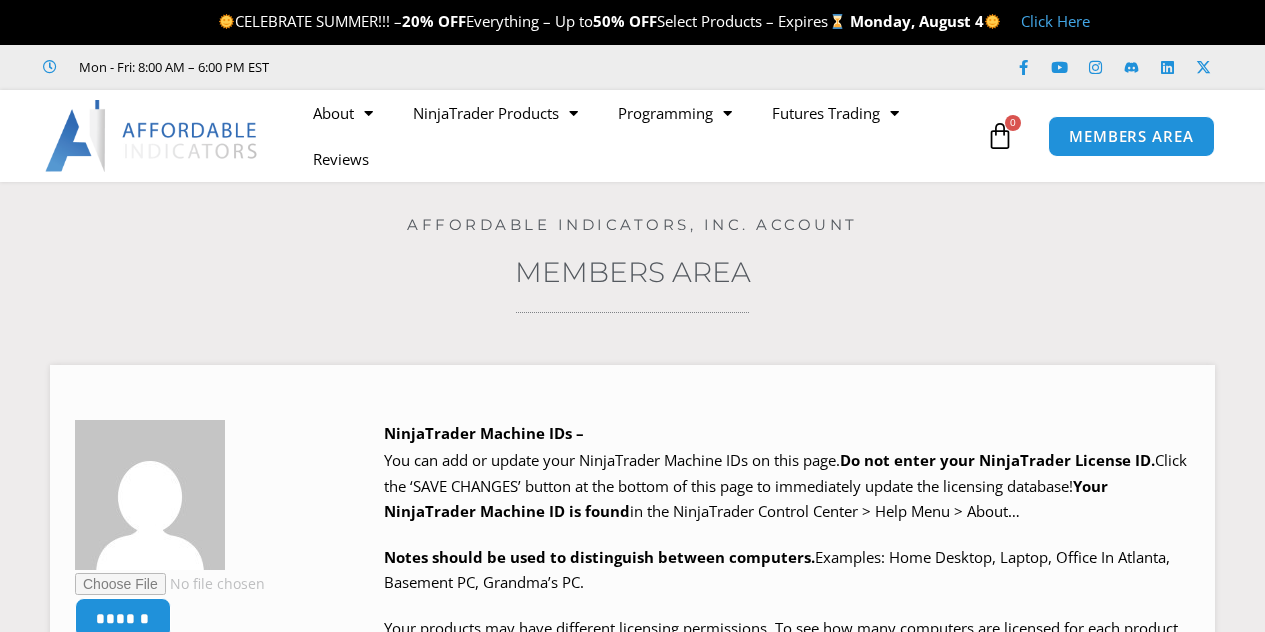 scroll, scrollTop: 0, scrollLeft: 0, axis: both 